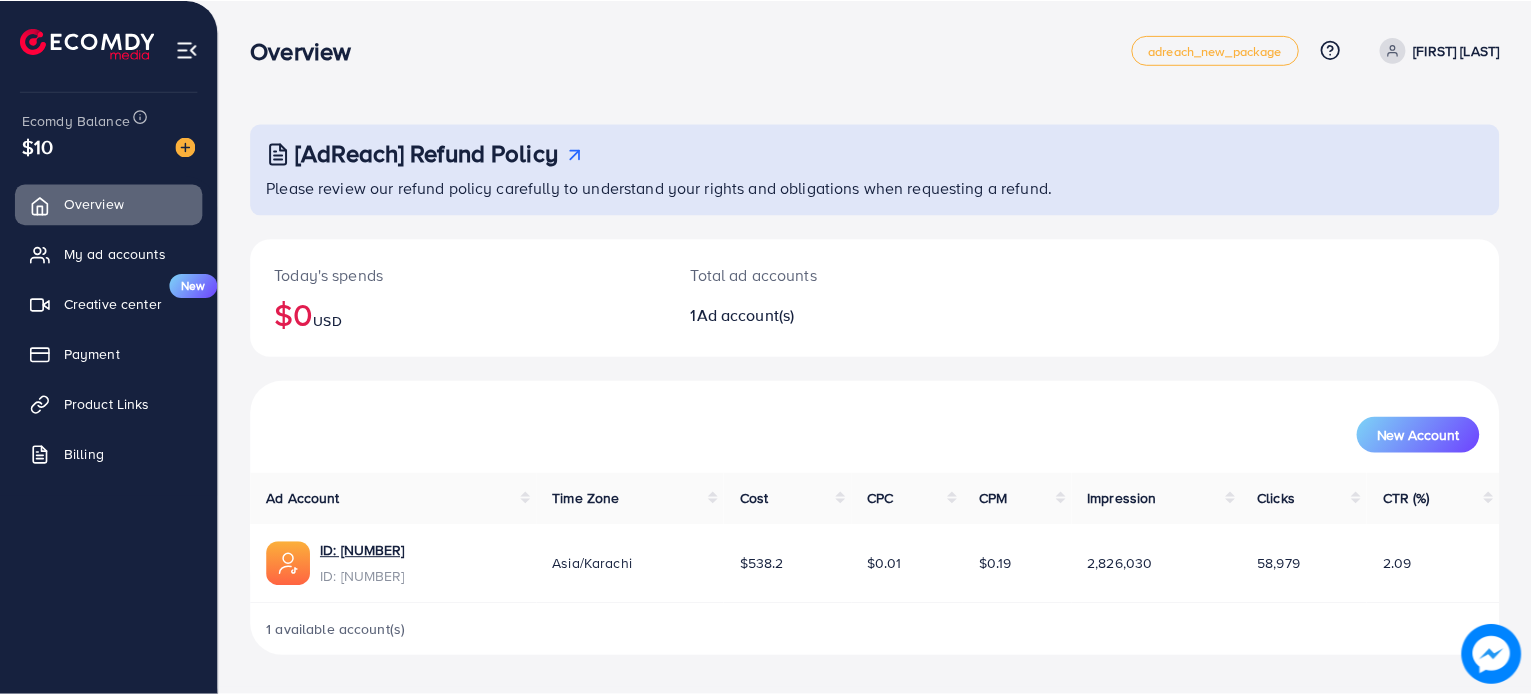 scroll, scrollTop: 0, scrollLeft: 0, axis: both 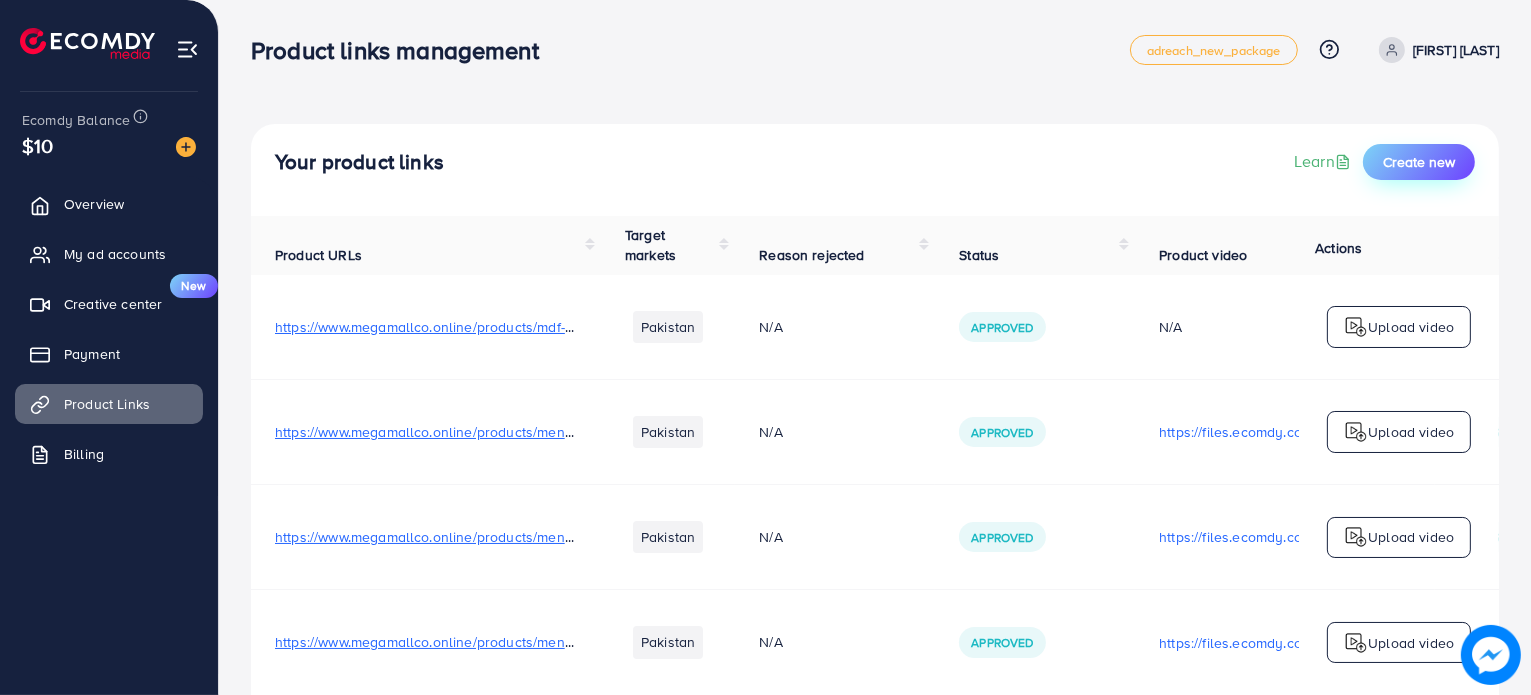 click on "Create new" at bounding box center [1419, 162] 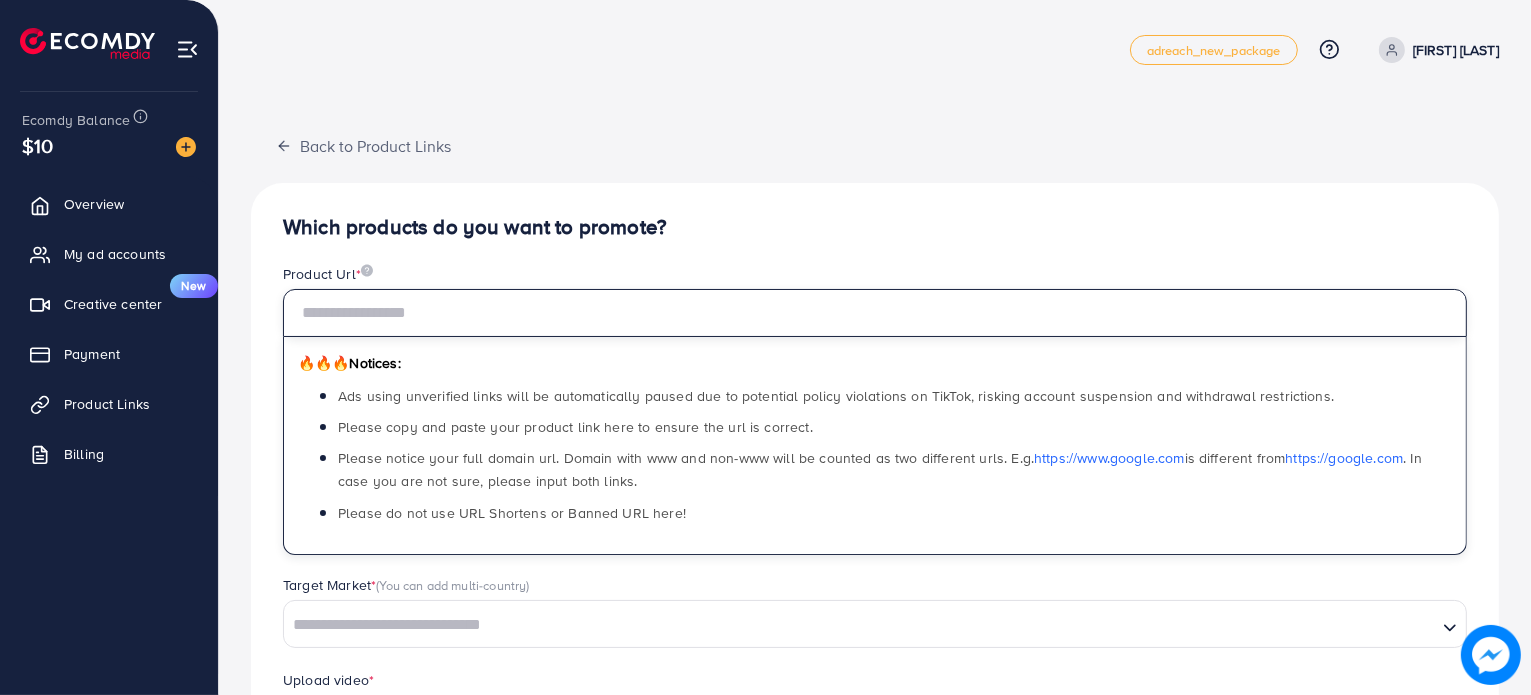 paste on "**********" 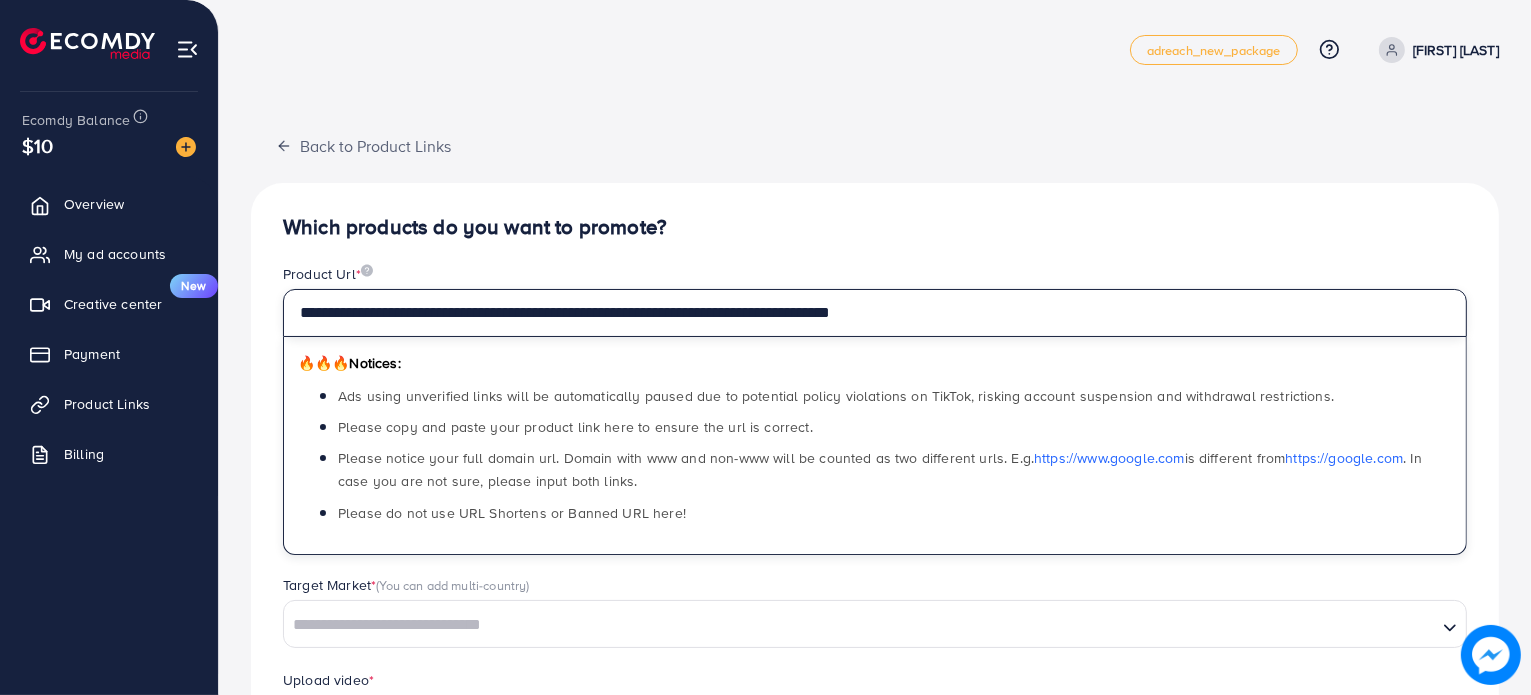 click on "**********" at bounding box center (875, 313) 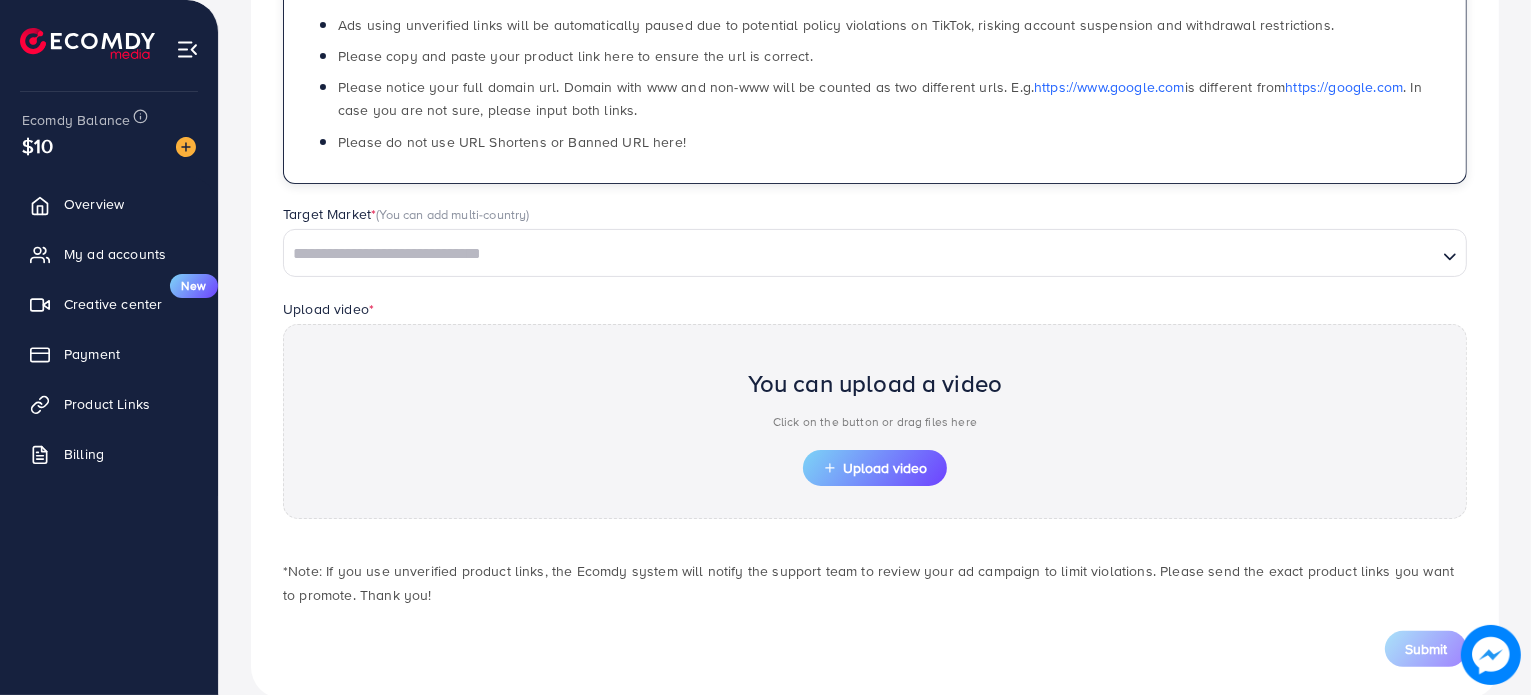 scroll, scrollTop: 372, scrollLeft: 0, axis: vertical 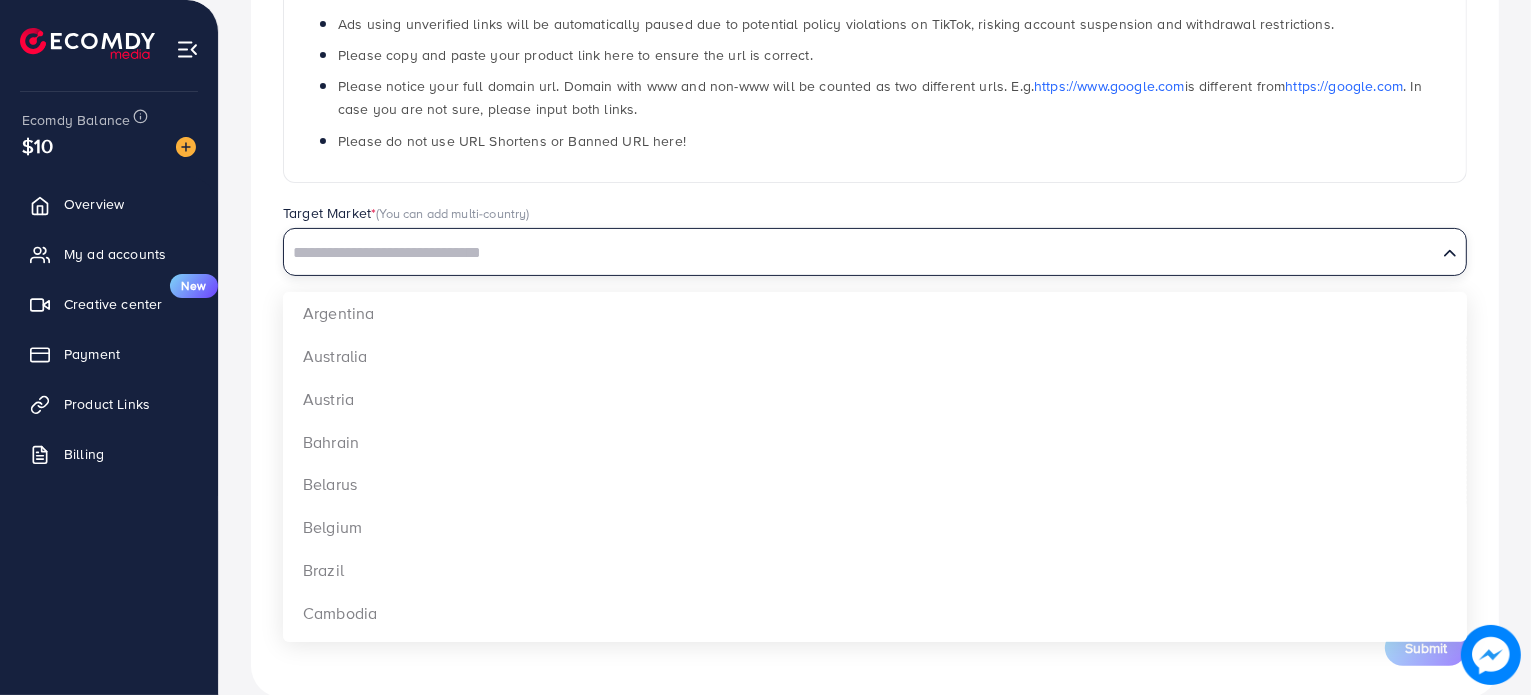 click at bounding box center [860, 253] 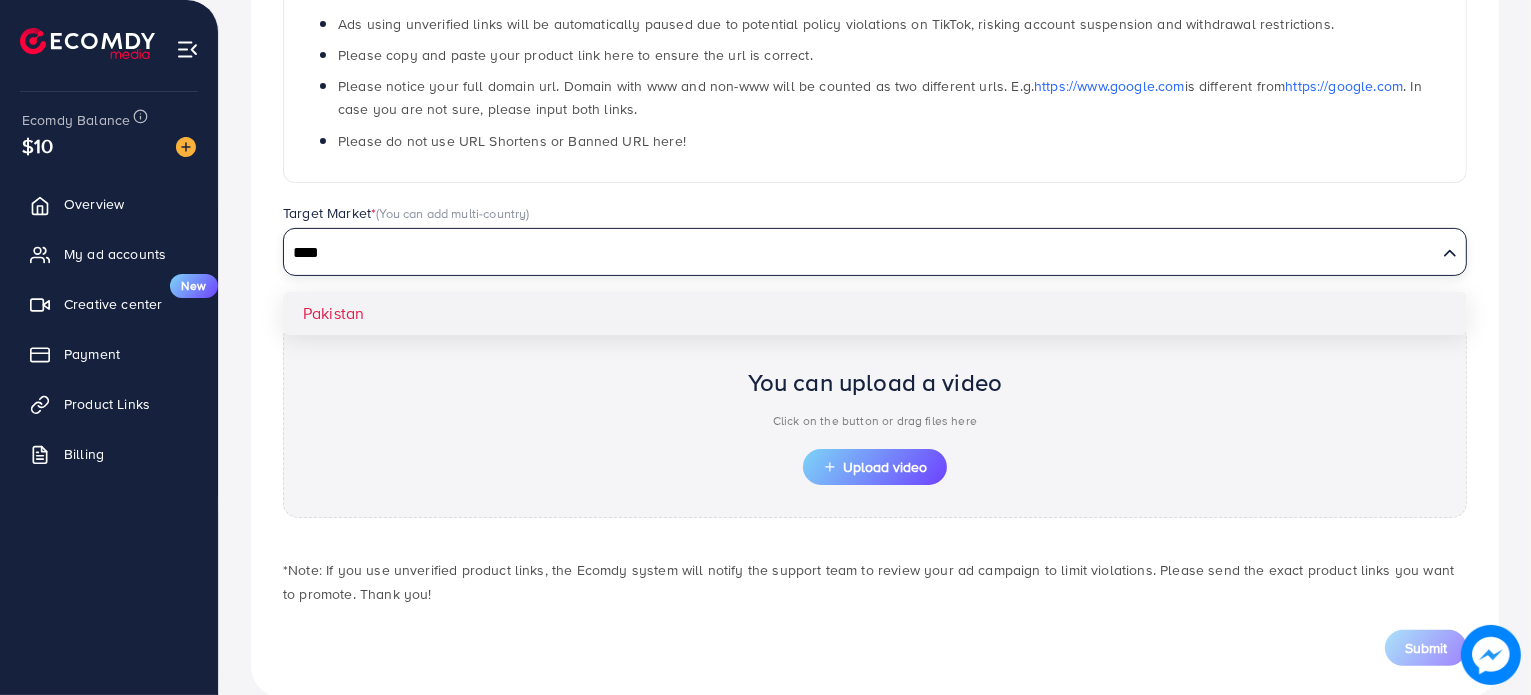 type on "****" 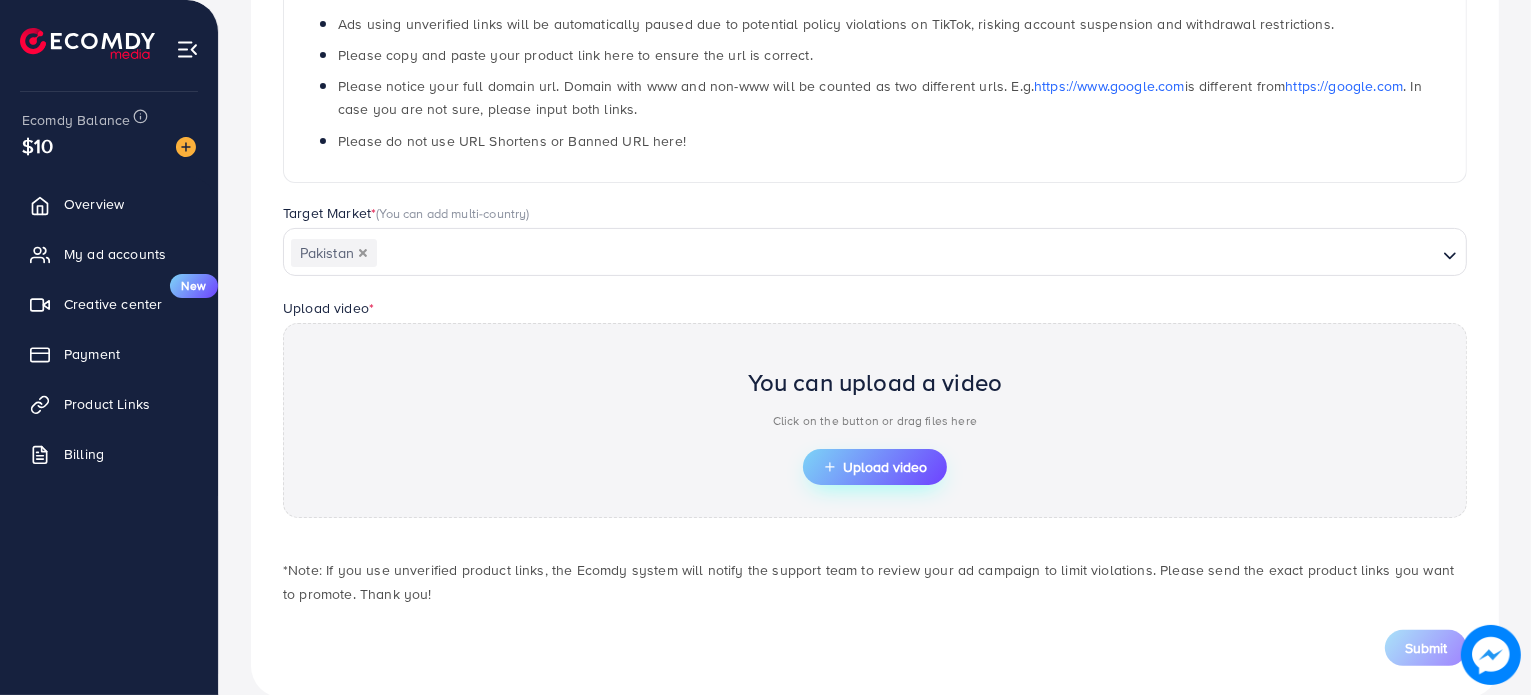 click on "Upload video" at bounding box center [875, 467] 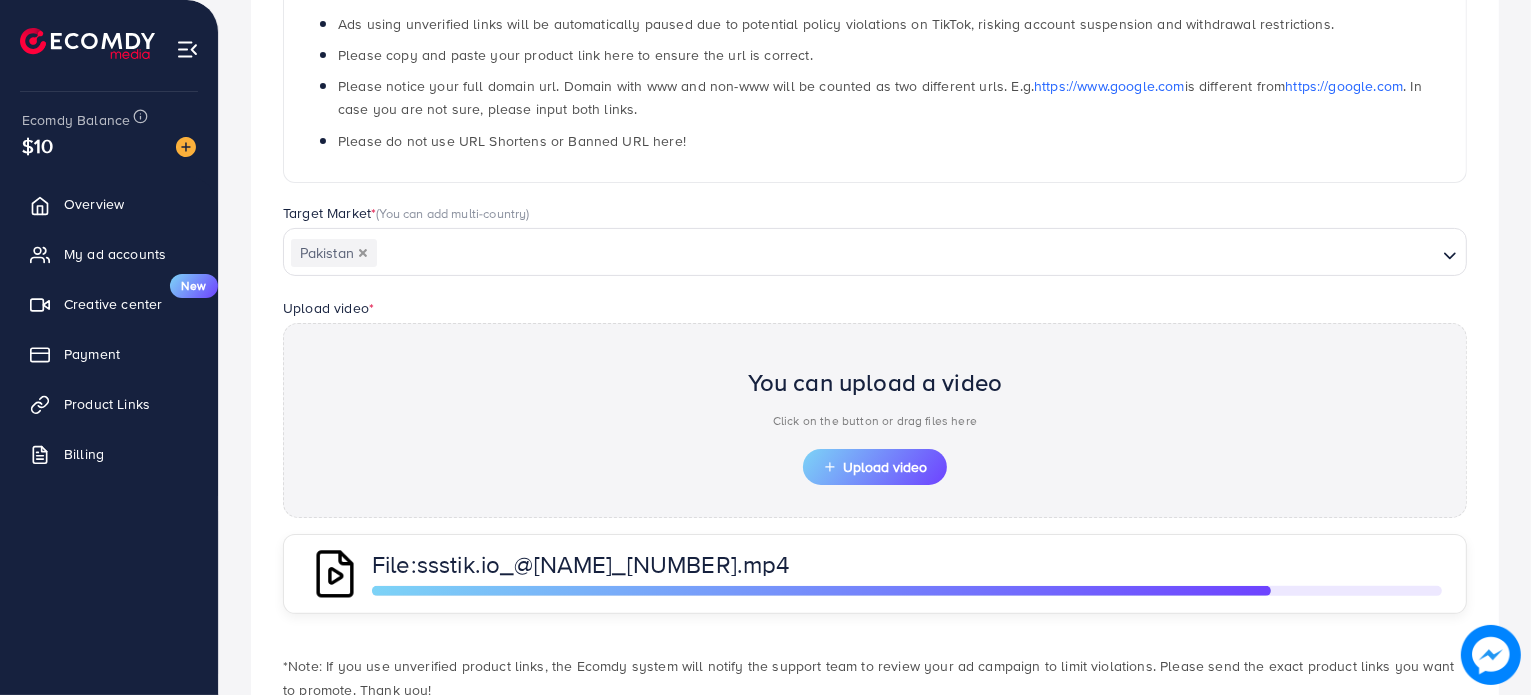 scroll, scrollTop: 500, scrollLeft: 0, axis: vertical 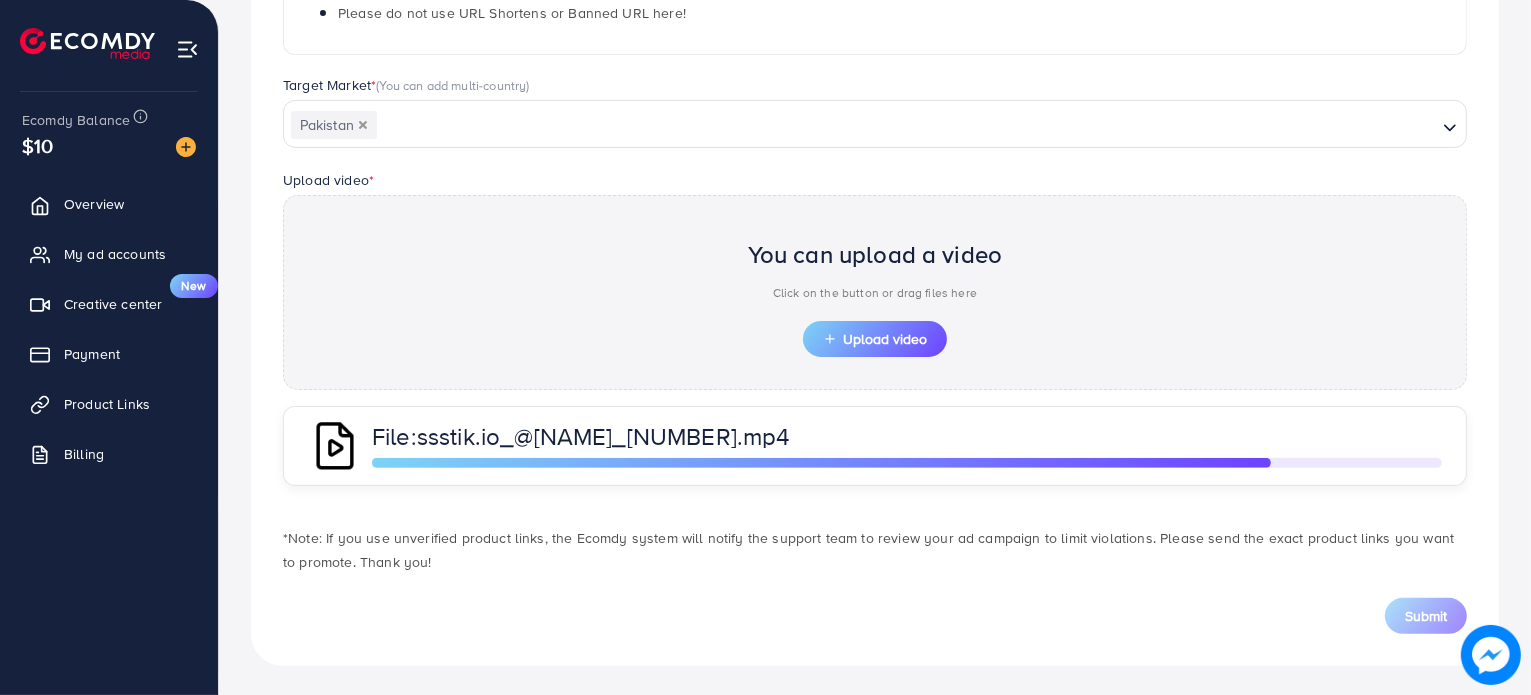 click on "You can upload a video   Click on the button or drag files here   Upload video" at bounding box center [875, 292] 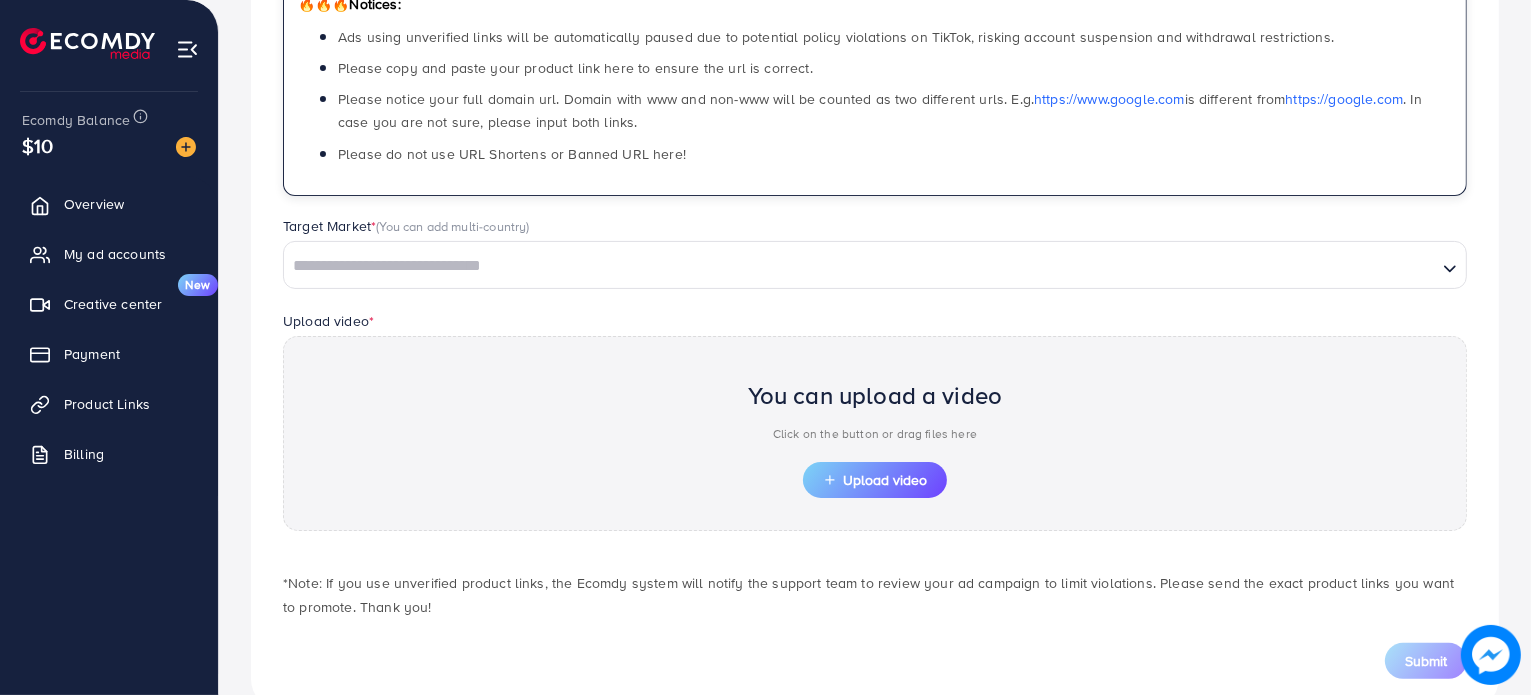 scroll, scrollTop: 360, scrollLeft: 0, axis: vertical 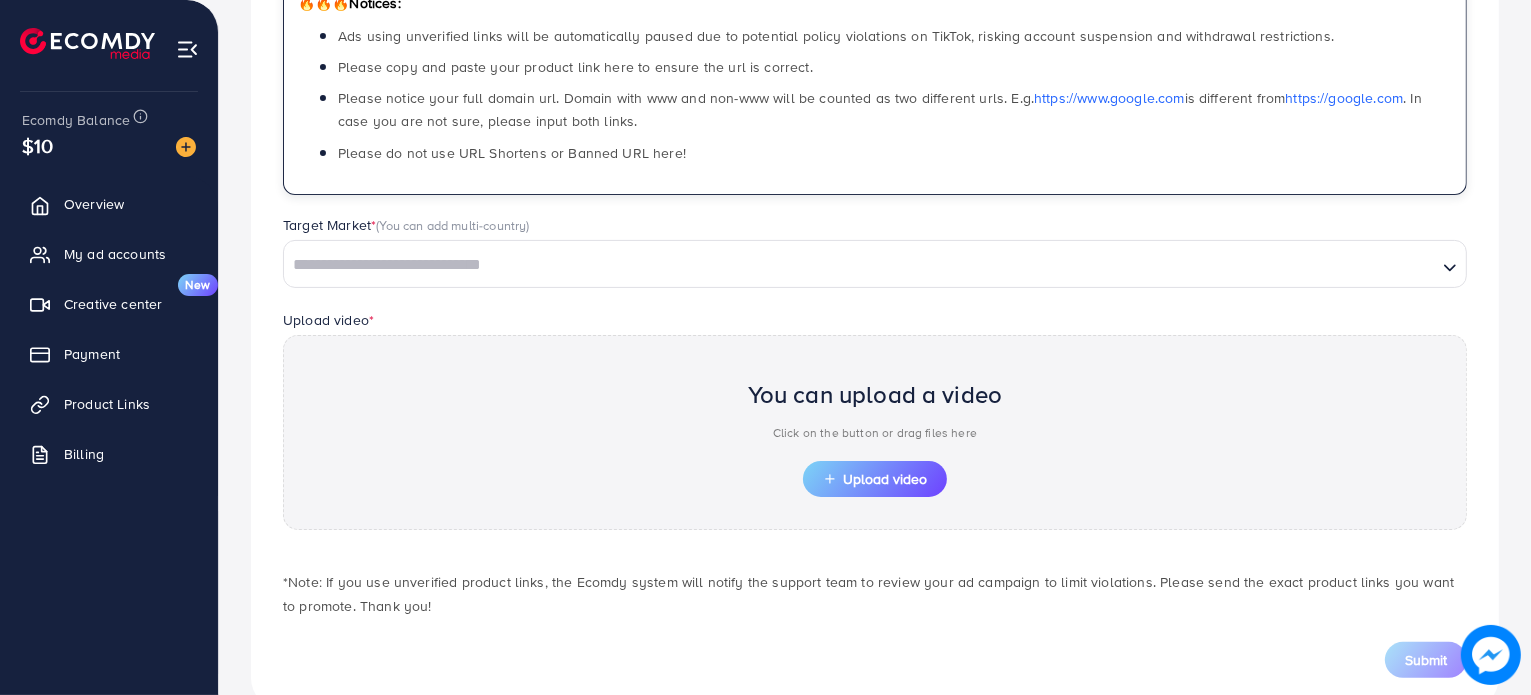 type on "**********" 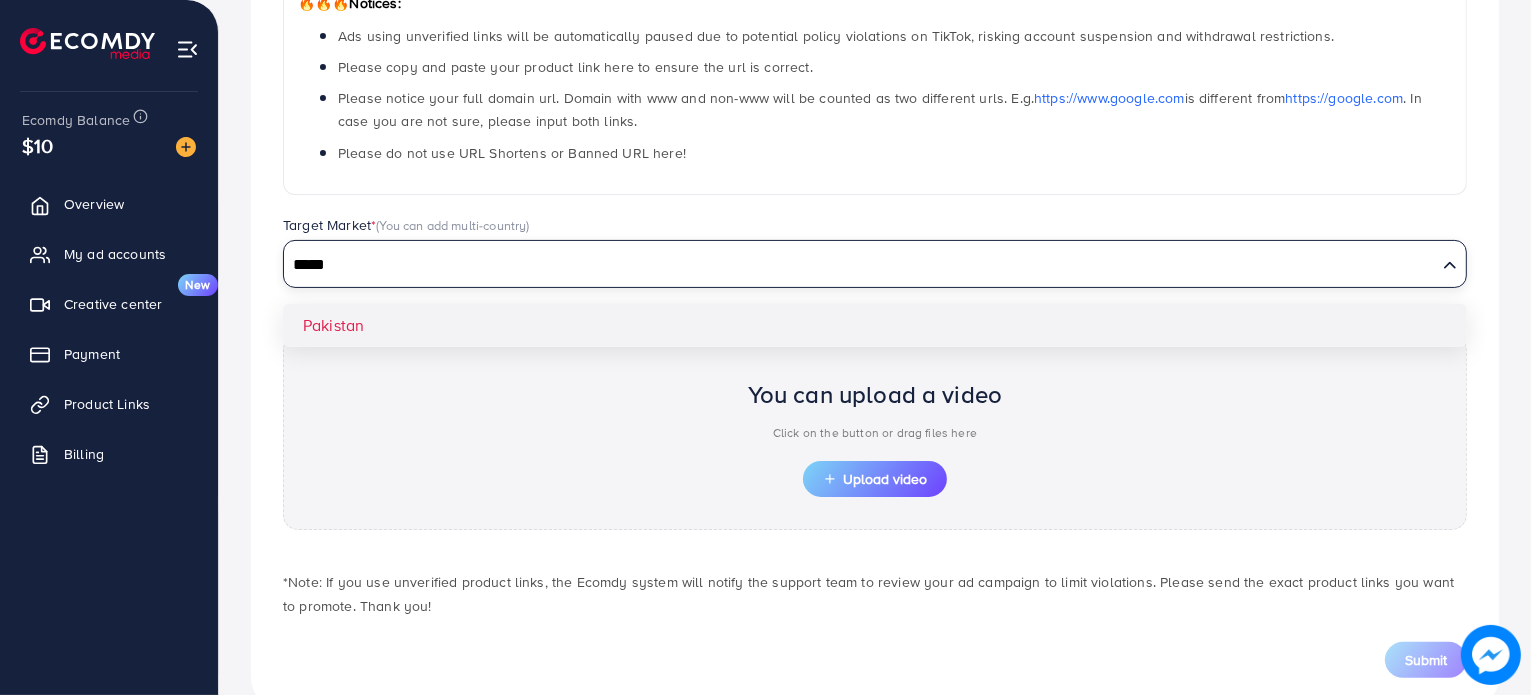 type on "*****" 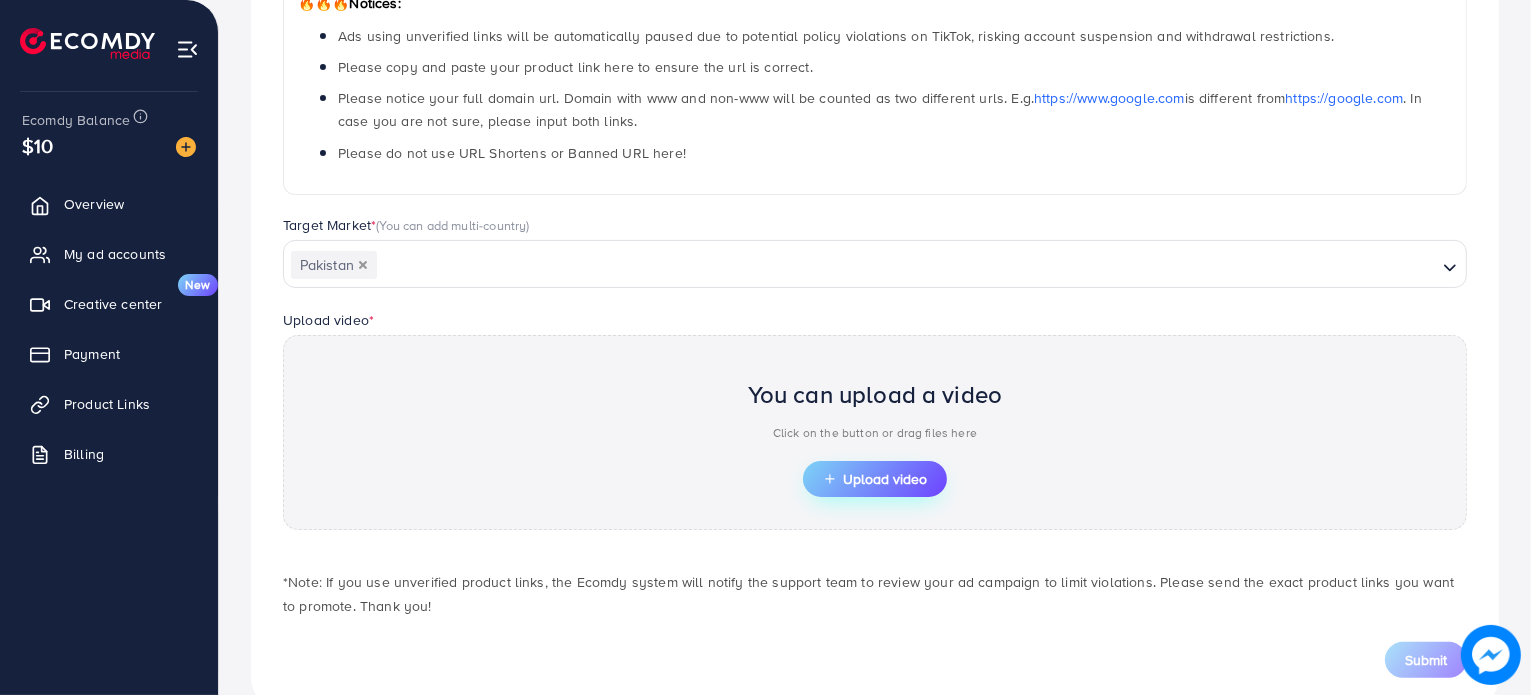 click on "Upload video" at bounding box center [875, 479] 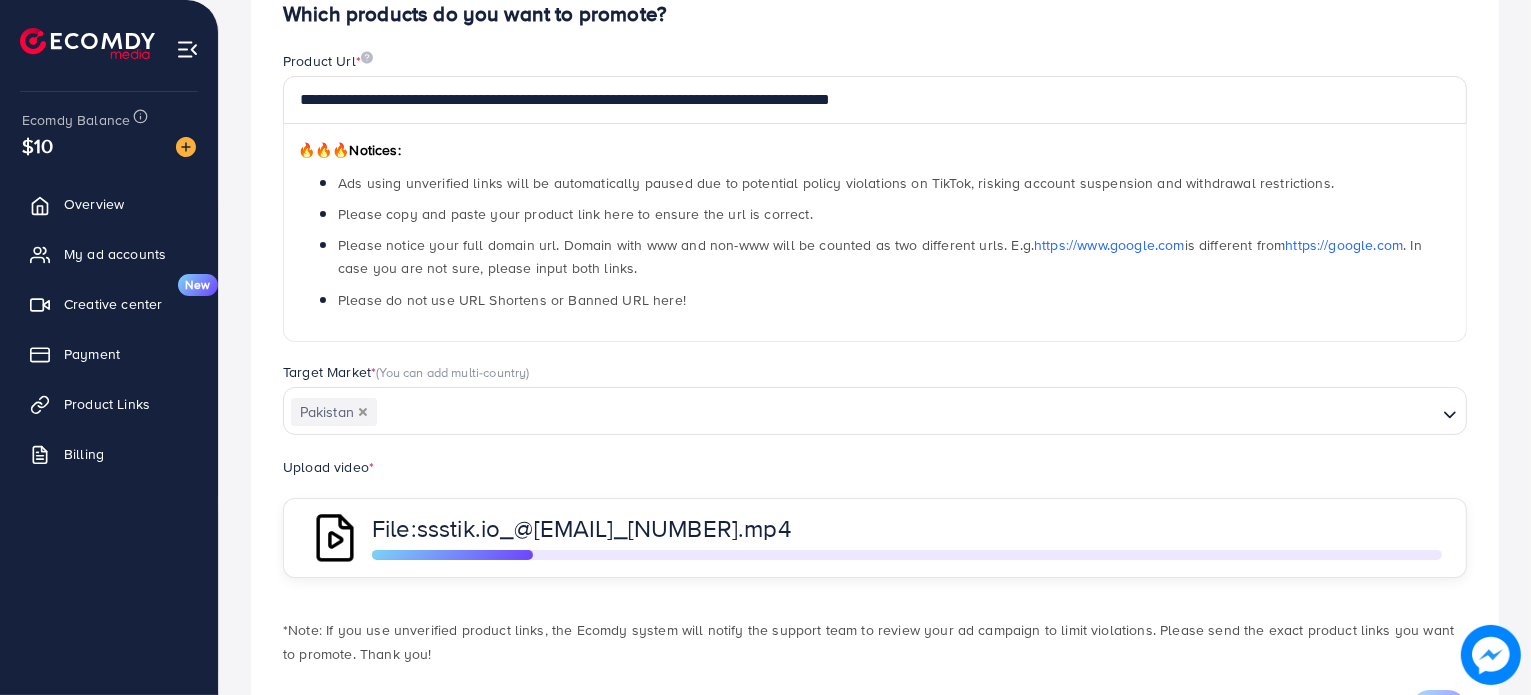 scroll, scrollTop: 309, scrollLeft: 0, axis: vertical 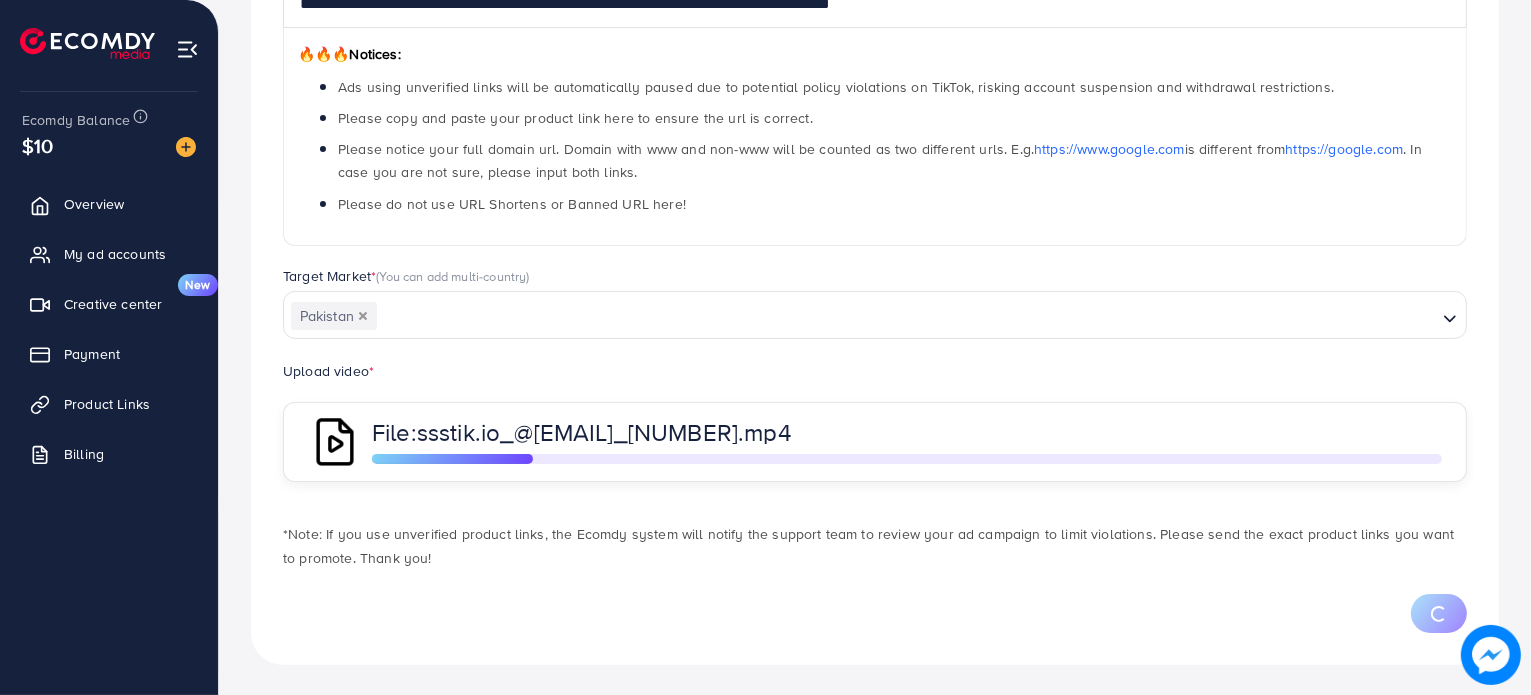 click on "*Note: If you use unverified product links, the Ecomdy system will notify the support team to review your ad campaign to limit violations. Please send the exact product links you want to promote. Thank you!" at bounding box center (875, 546) 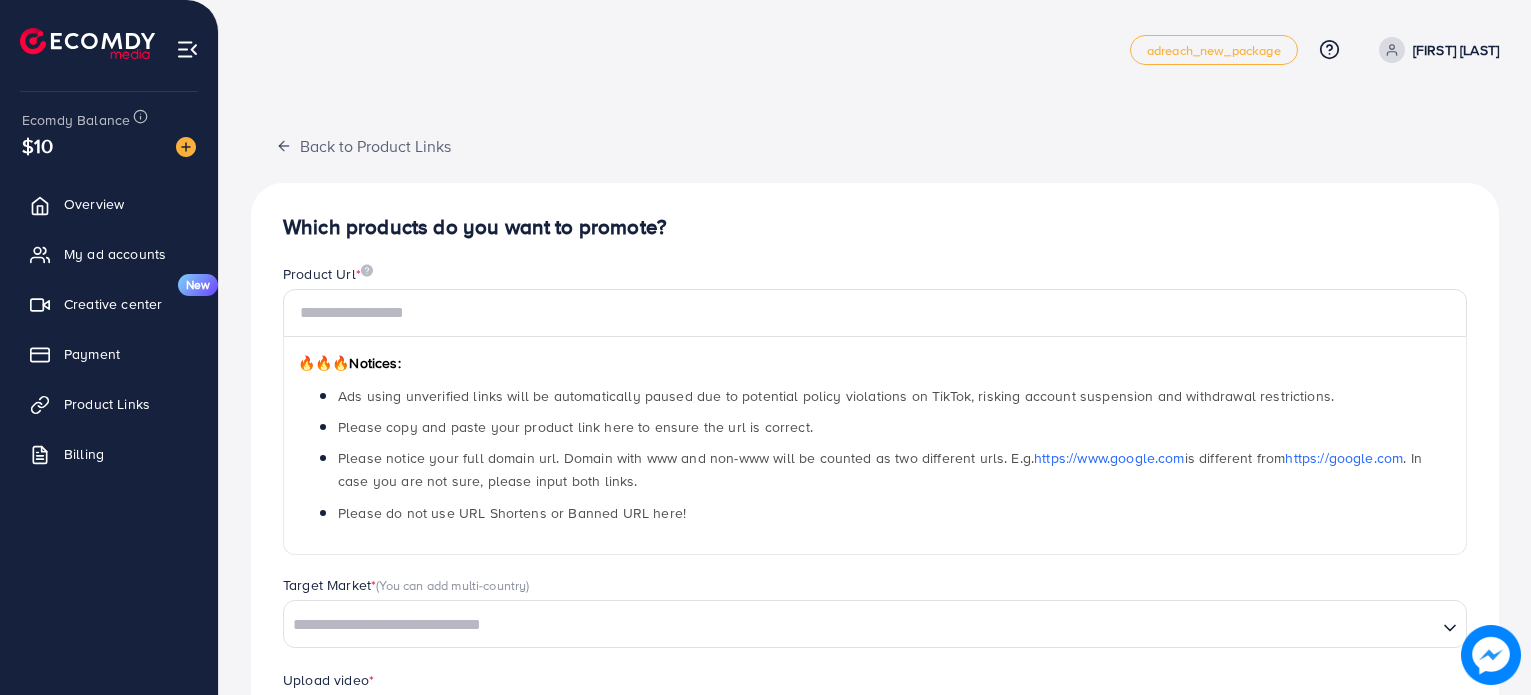 scroll, scrollTop: 0, scrollLeft: 0, axis: both 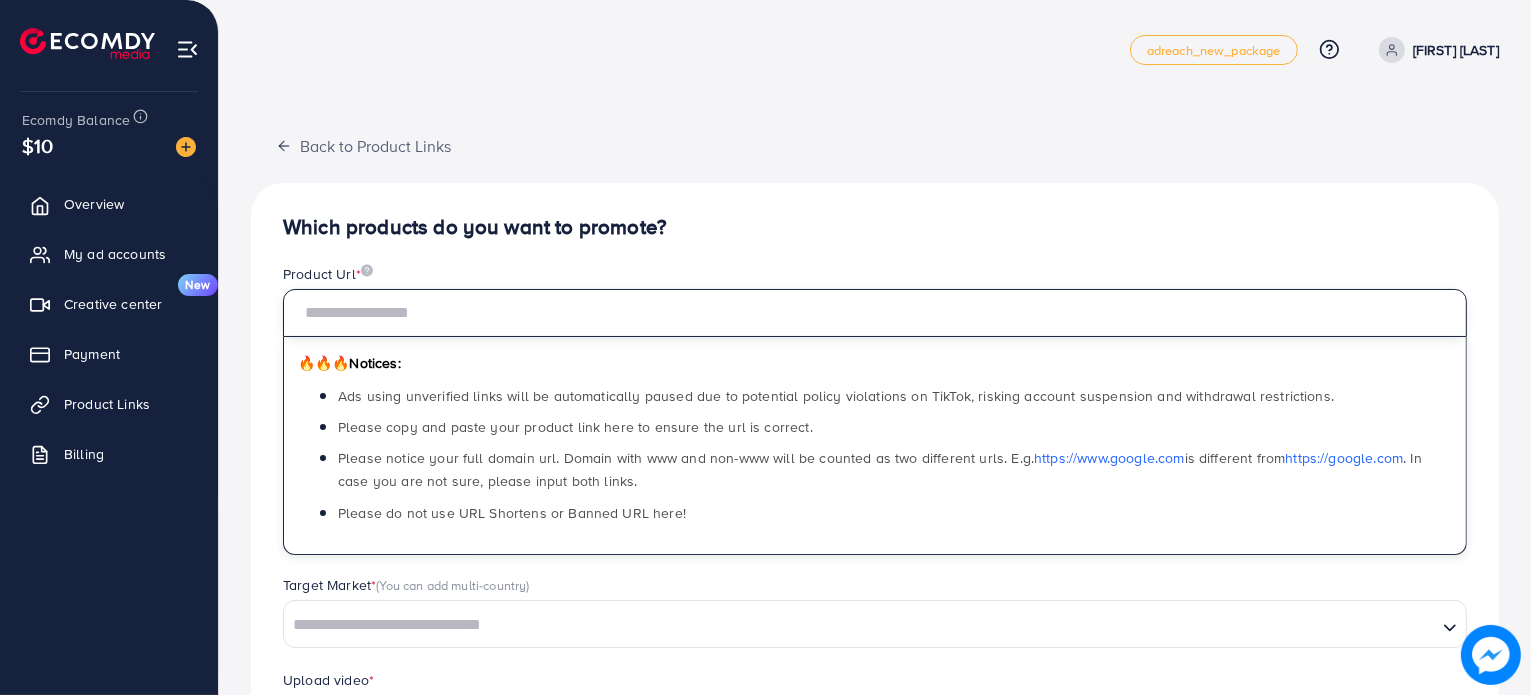click at bounding box center (875, 313) 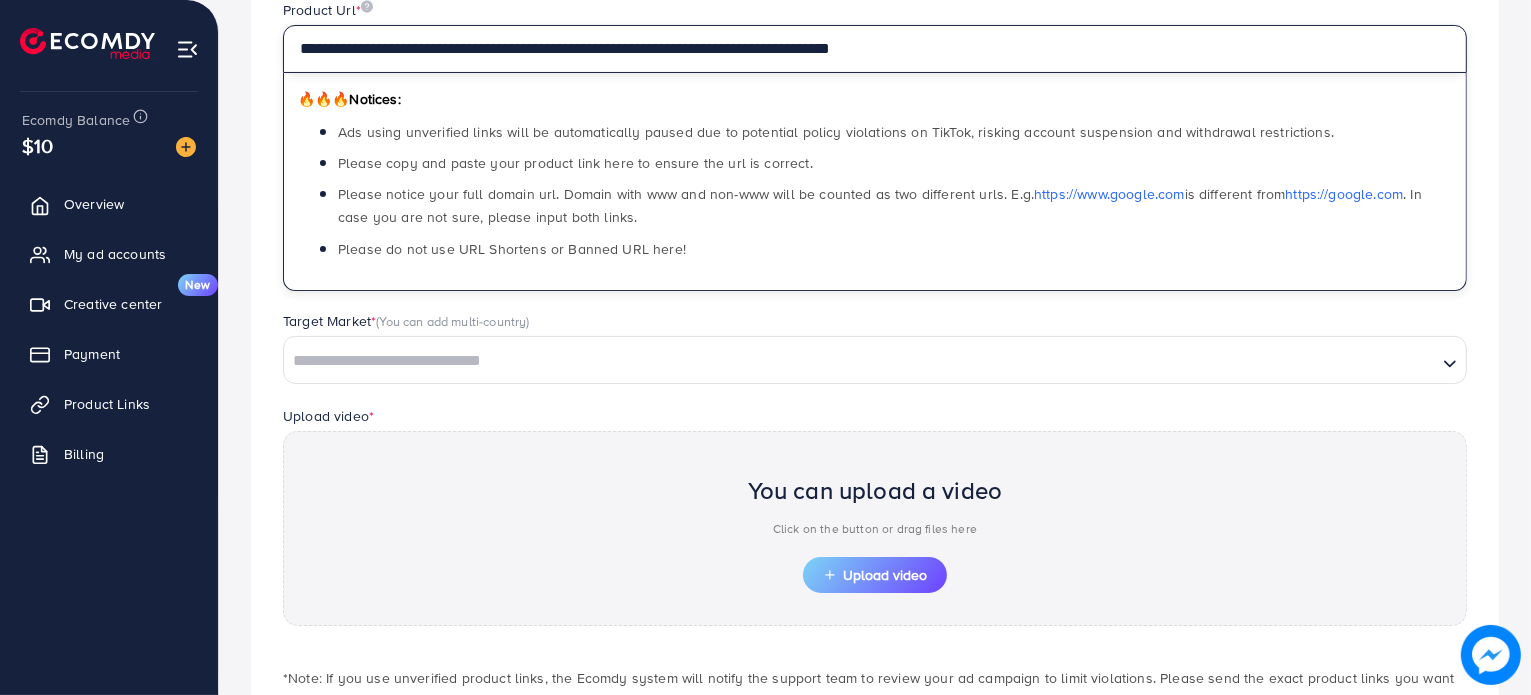 scroll, scrollTop: 267, scrollLeft: 0, axis: vertical 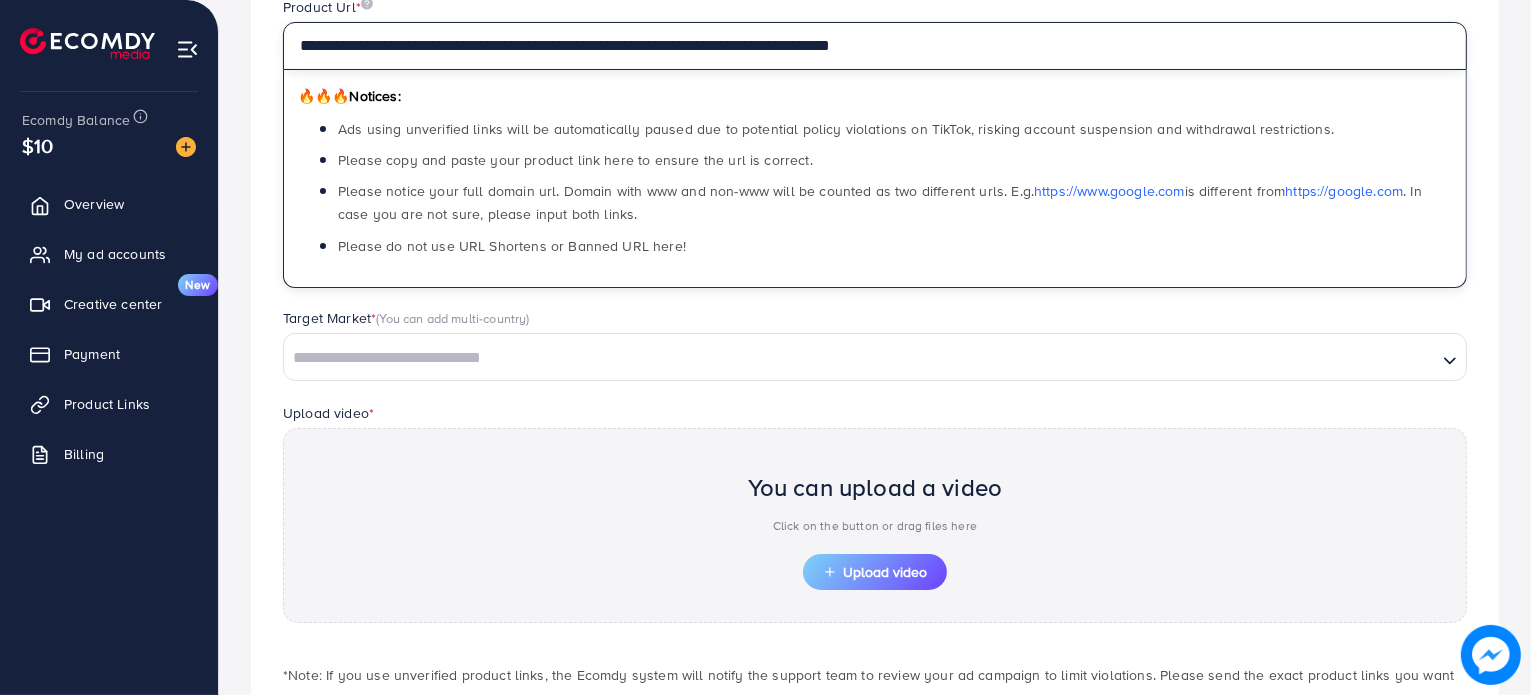type on "**********" 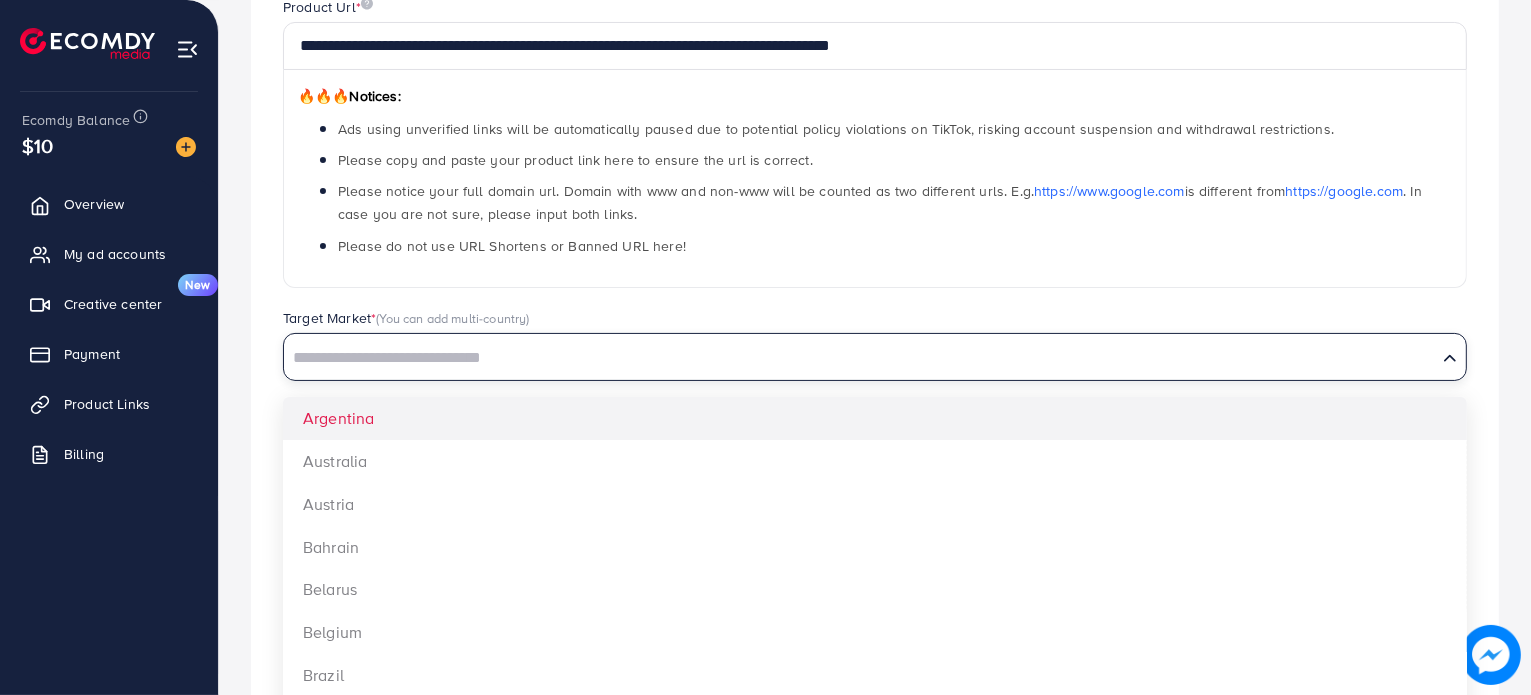click at bounding box center [860, 358] 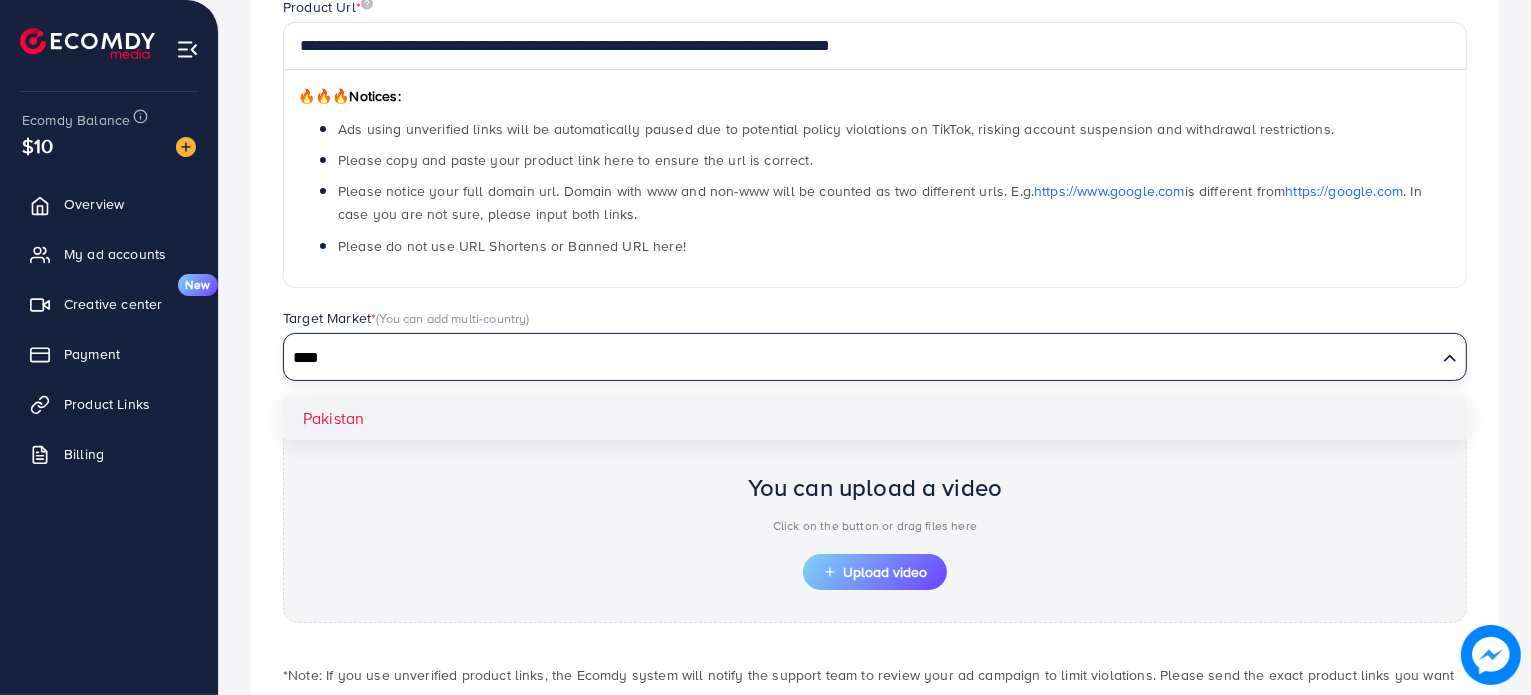 type on "****" 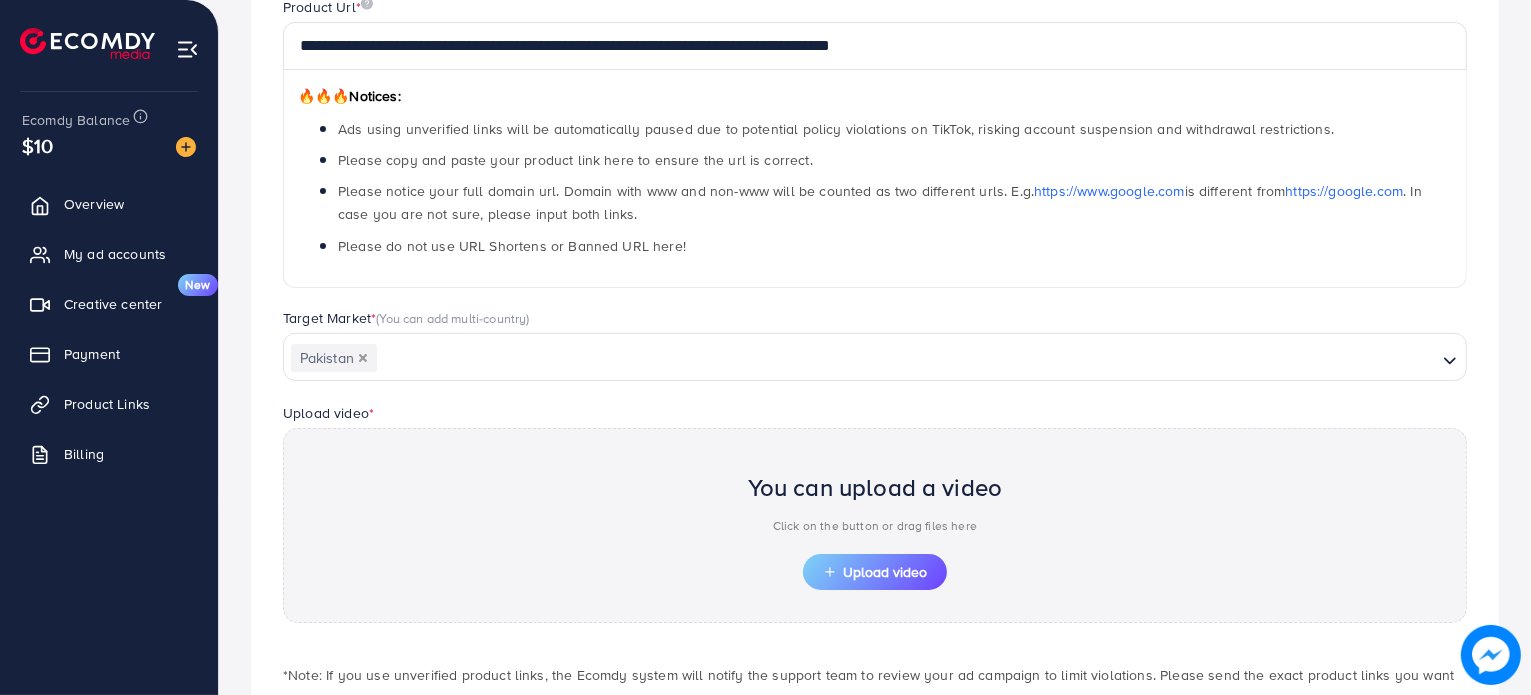 click on "You can upload a video   Click on the button or drag files here   Upload video" at bounding box center [875, 525] 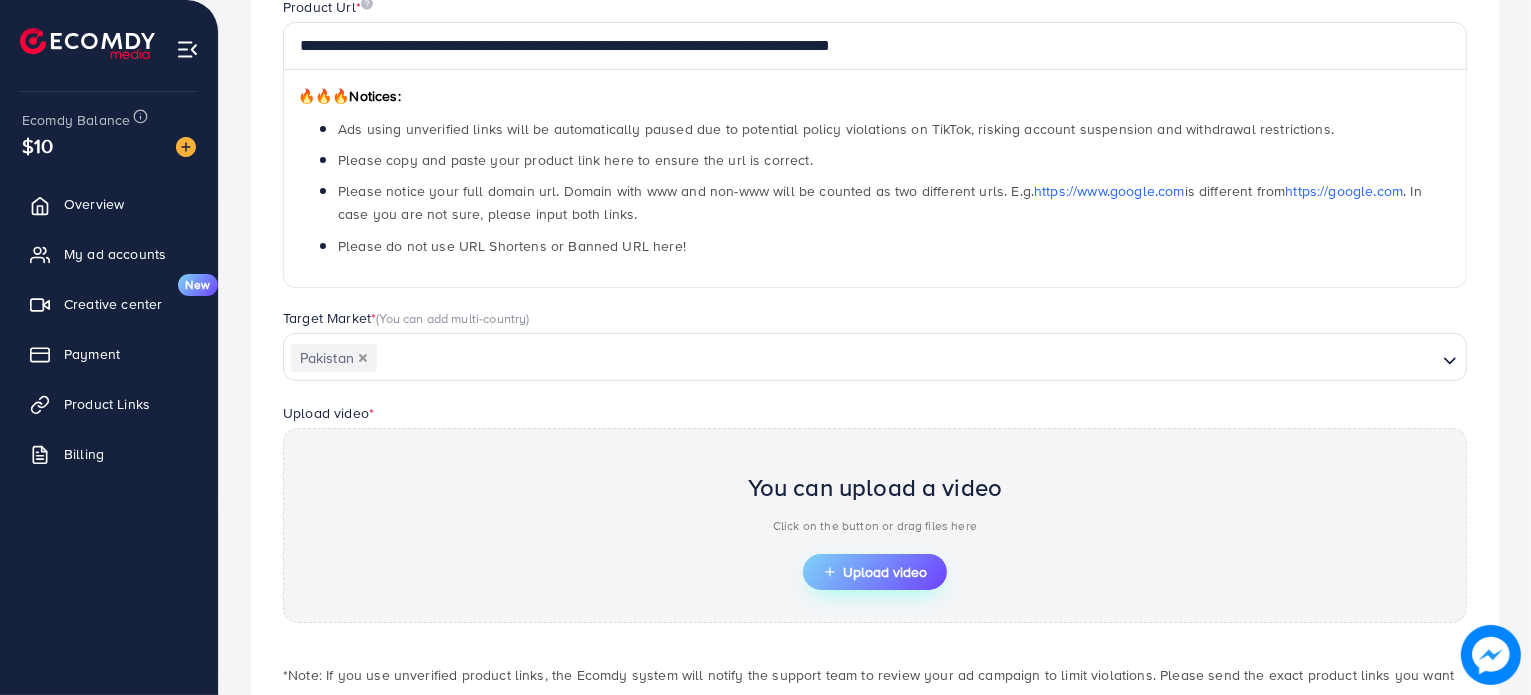 click on "Upload video" at bounding box center [875, 572] 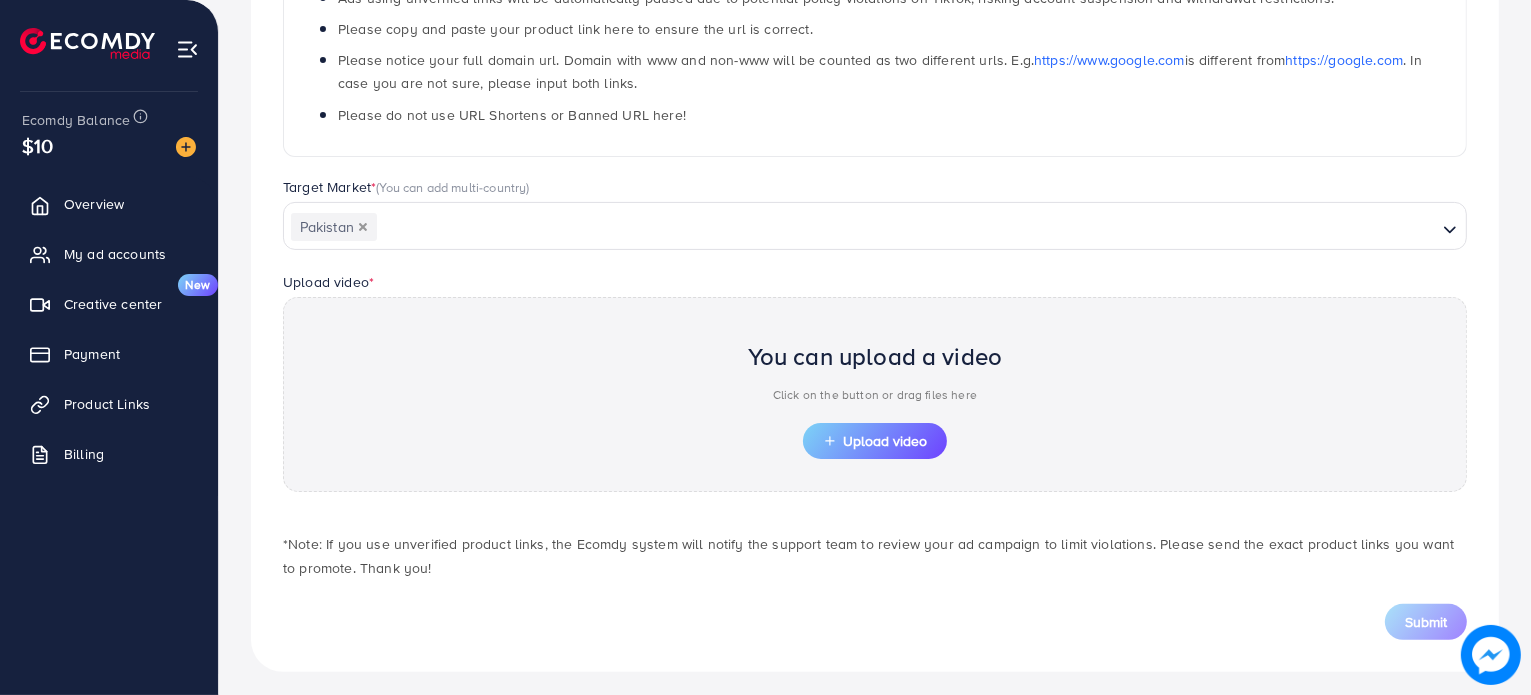 scroll, scrollTop: 405, scrollLeft: 0, axis: vertical 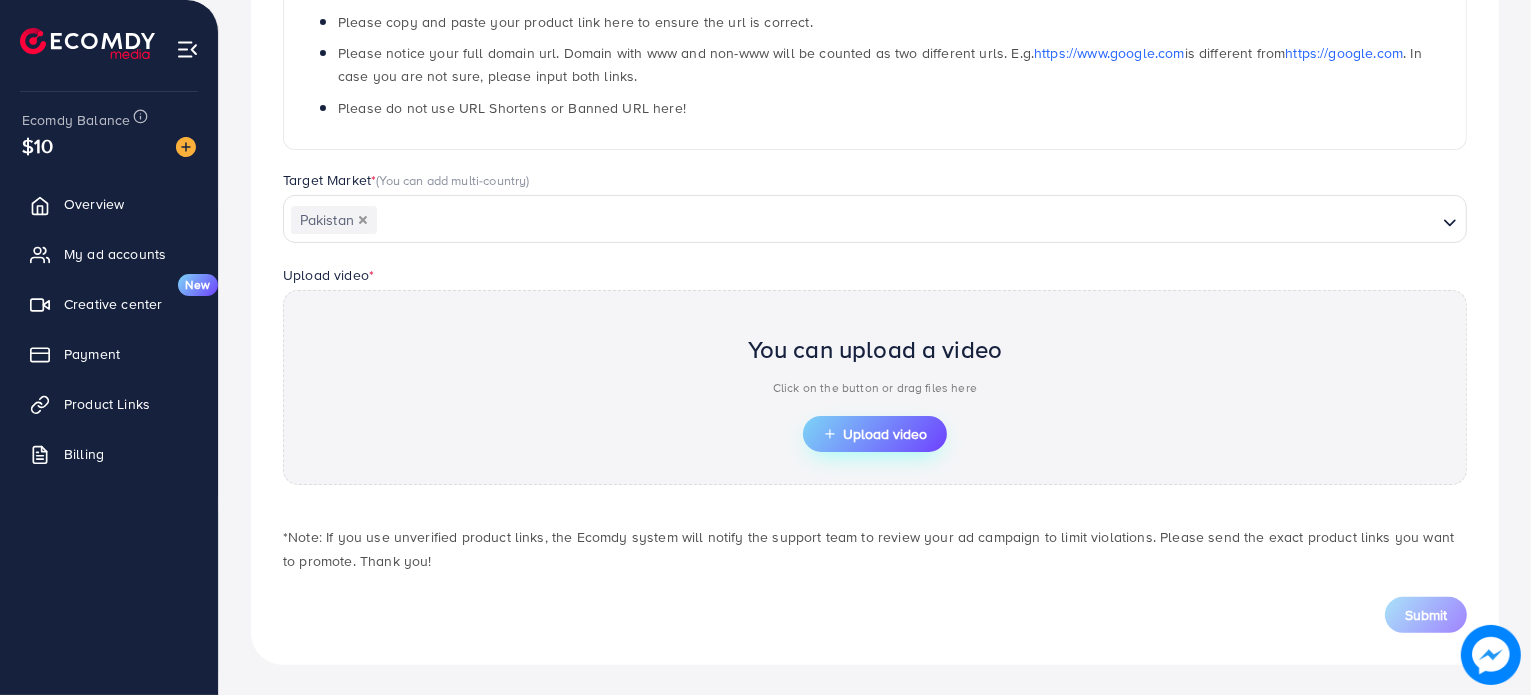 click 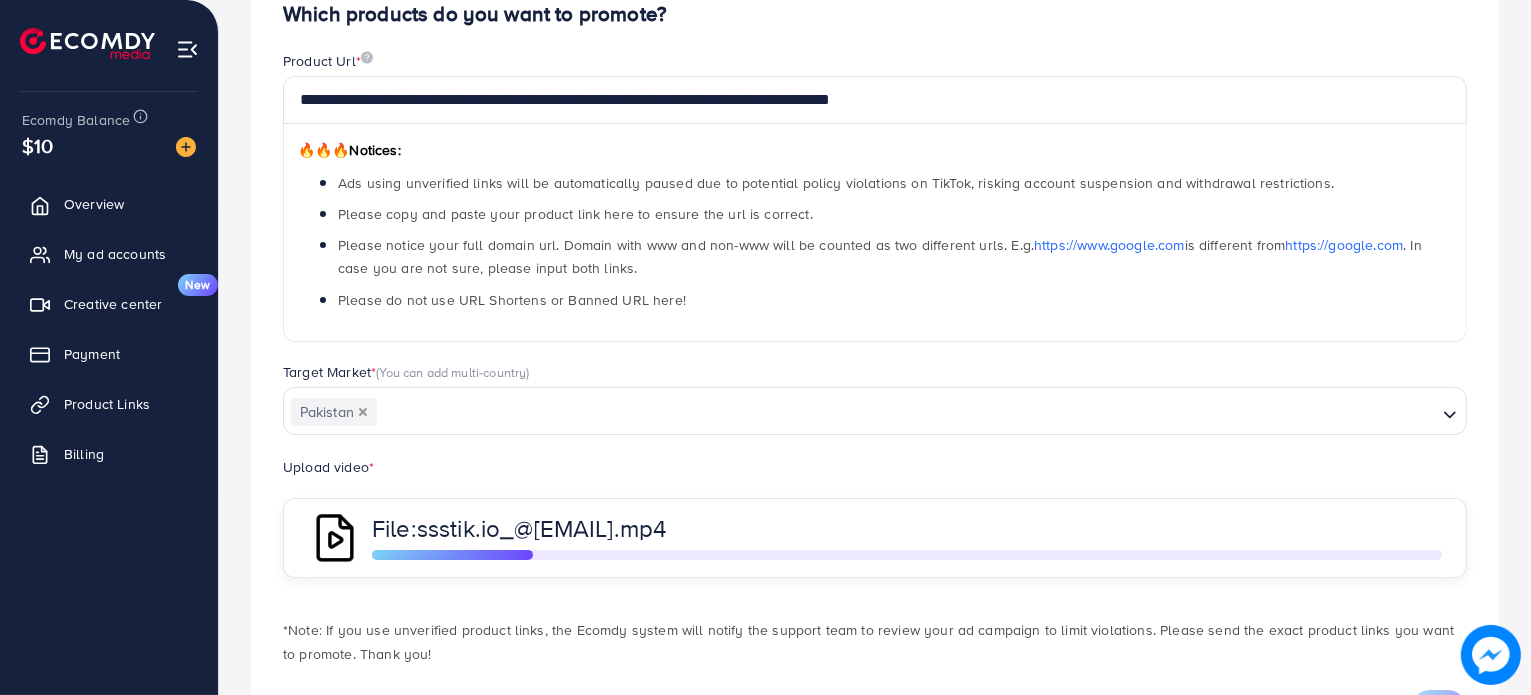 scroll, scrollTop: 309, scrollLeft: 0, axis: vertical 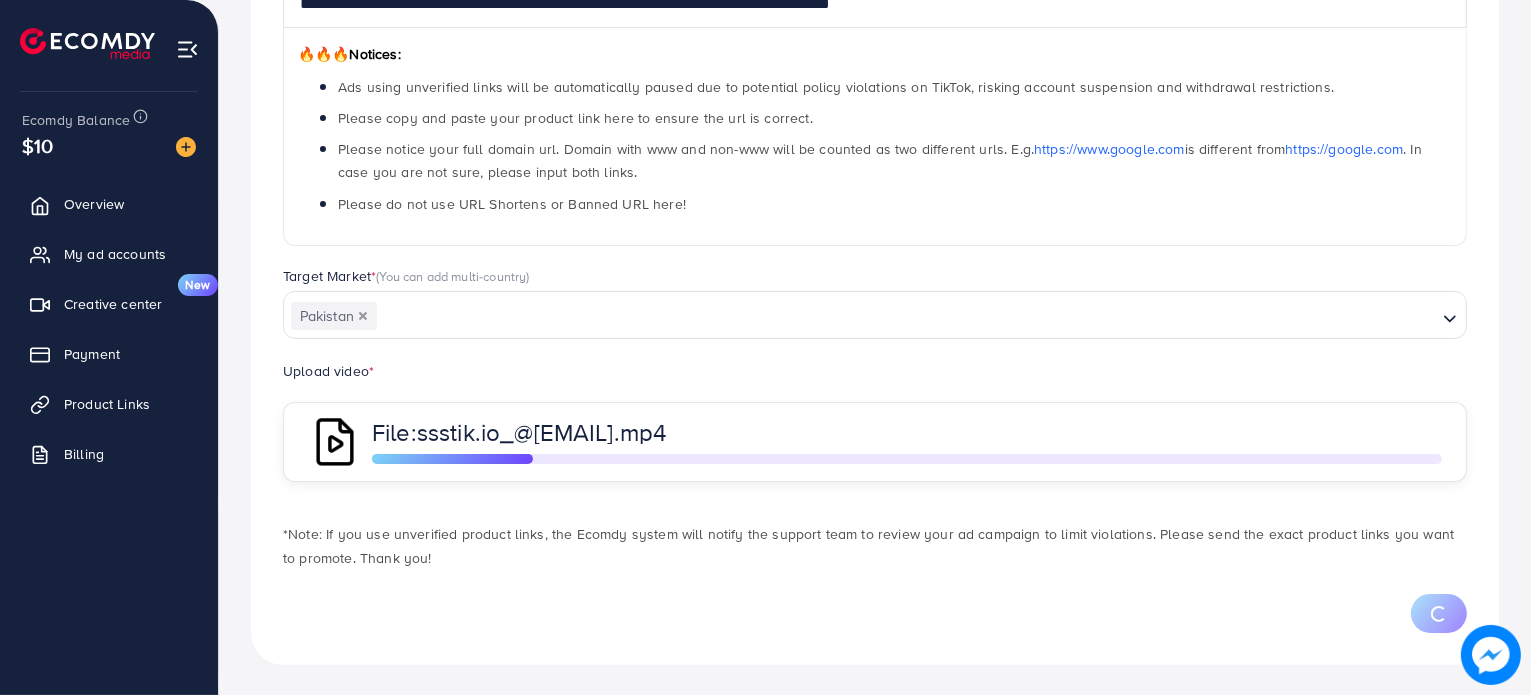 click on "Please do not use URL Shortens or Banned URL here!" at bounding box center [895, 203] 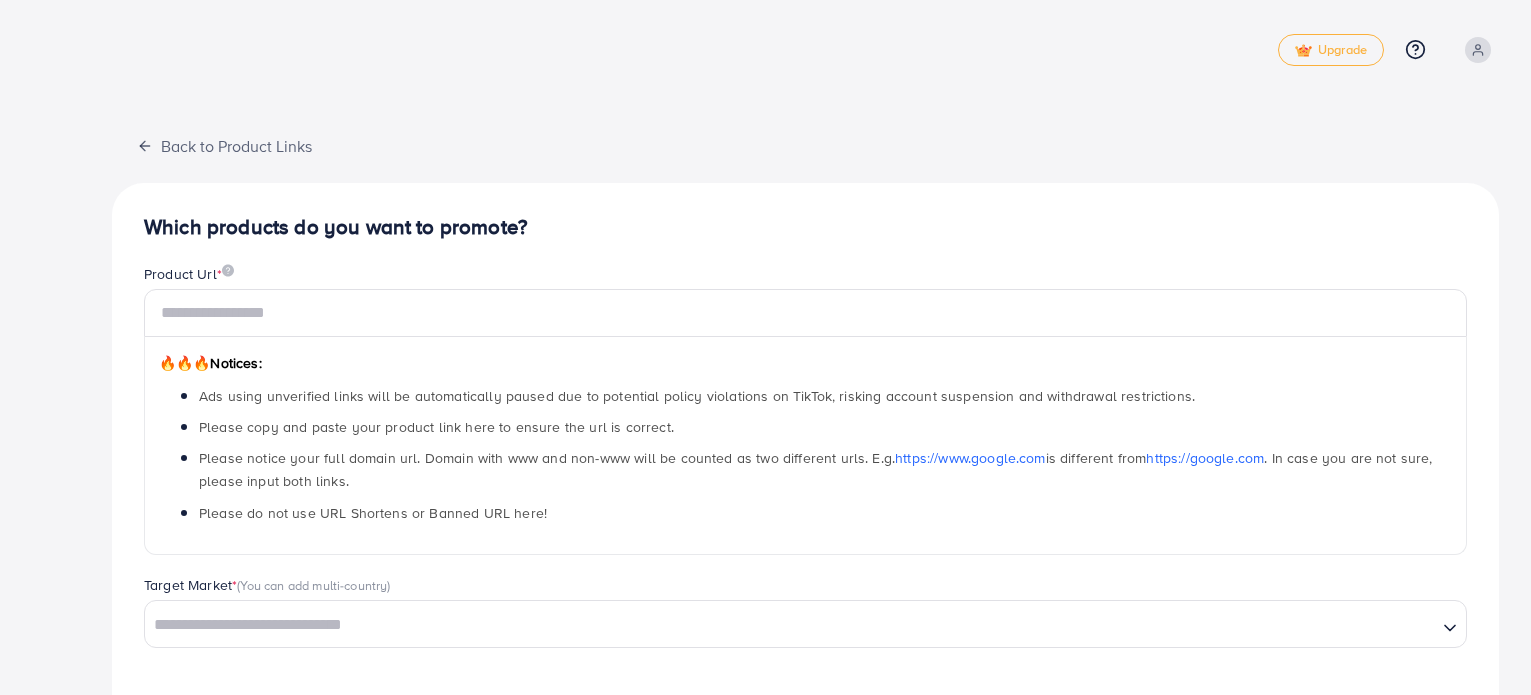 scroll, scrollTop: 0, scrollLeft: 0, axis: both 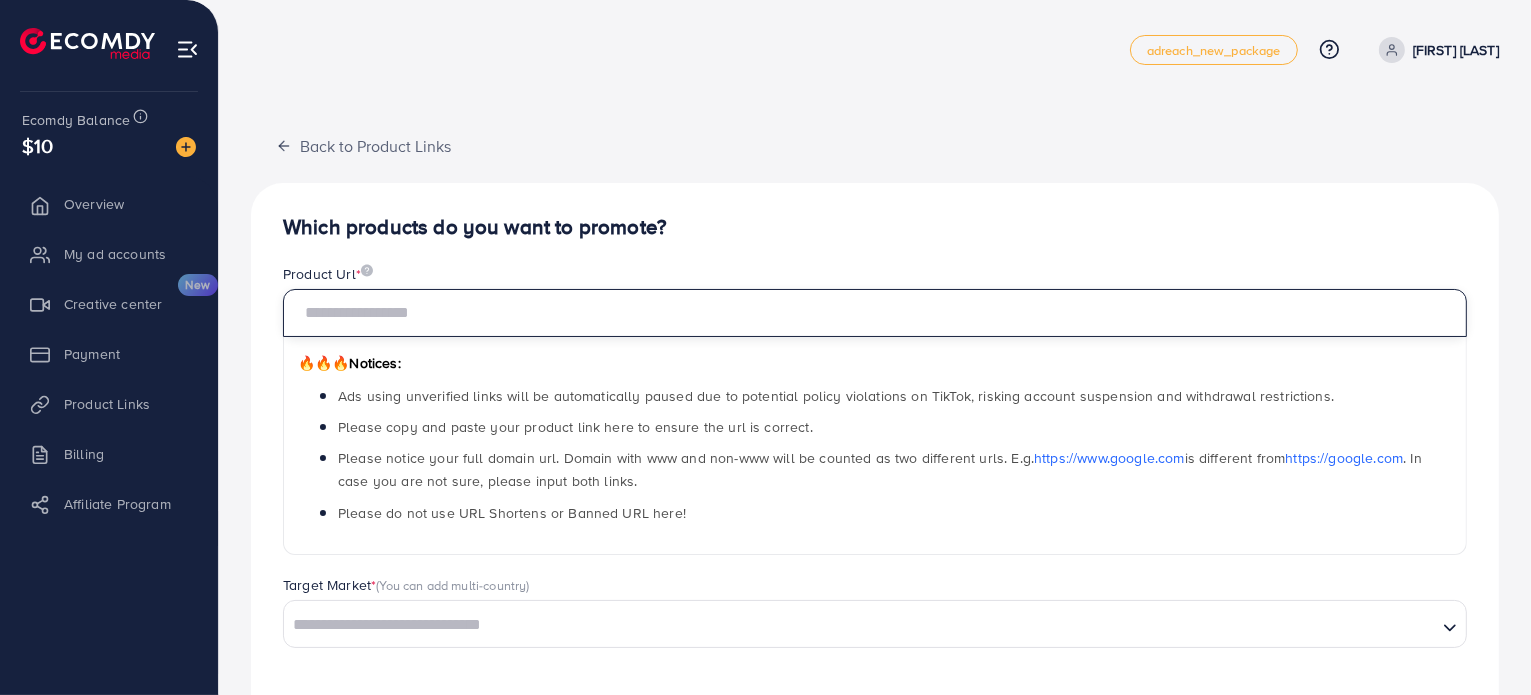 click at bounding box center [875, 313] 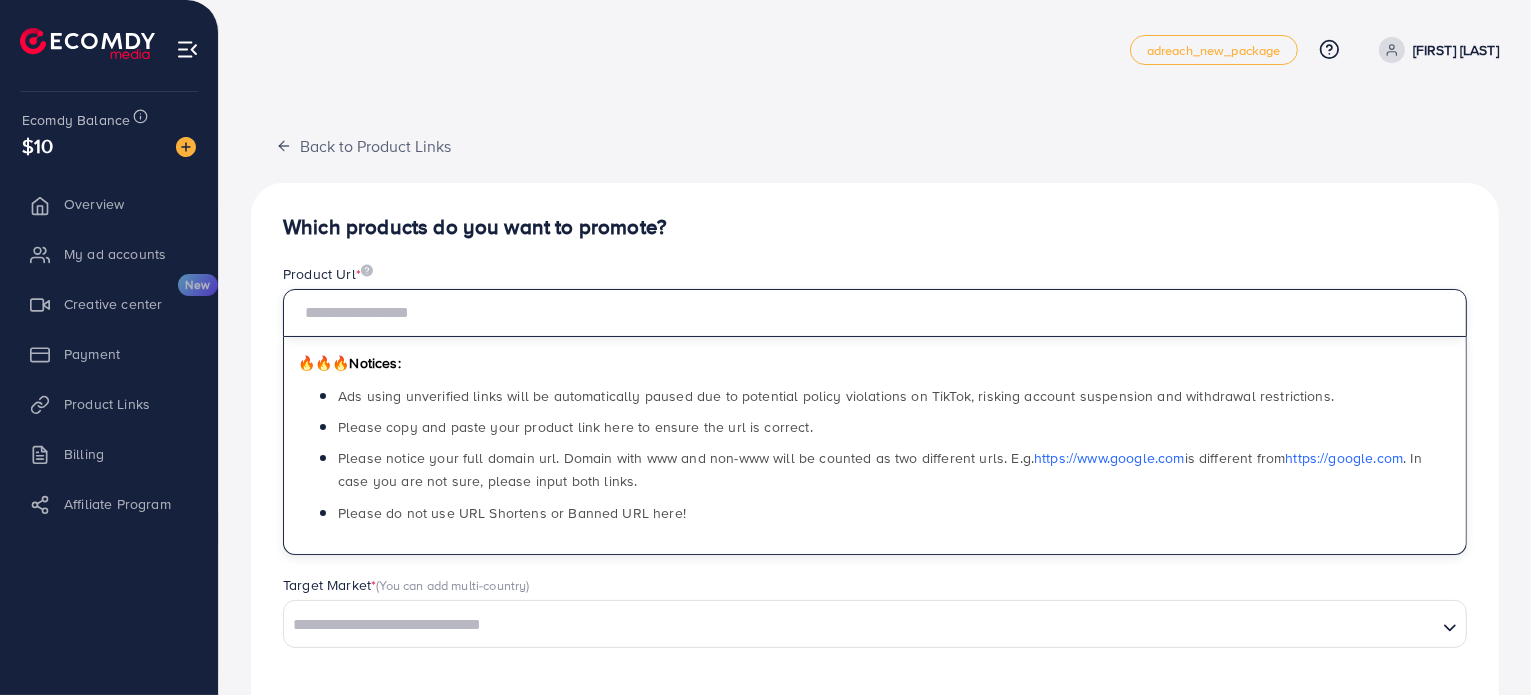paste on "**********" 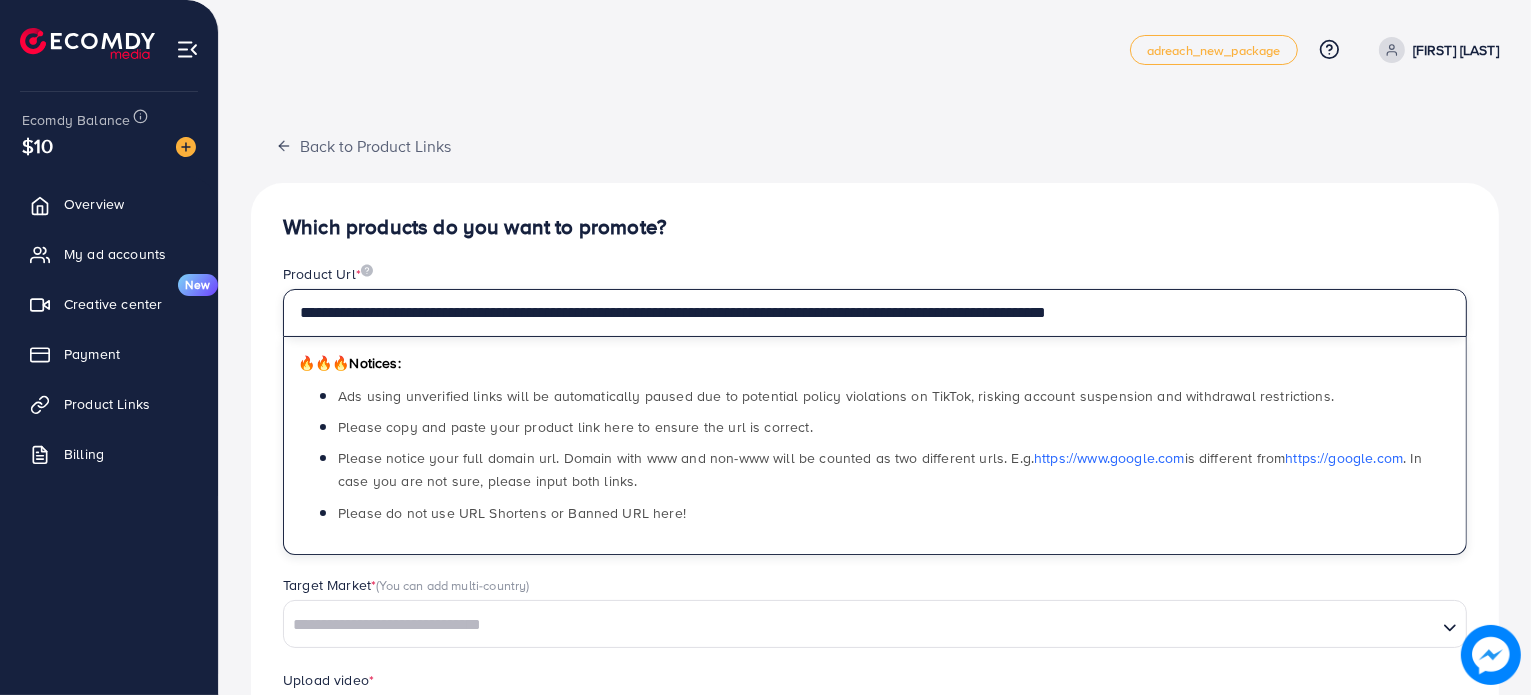 scroll, scrollTop: 52, scrollLeft: 0, axis: vertical 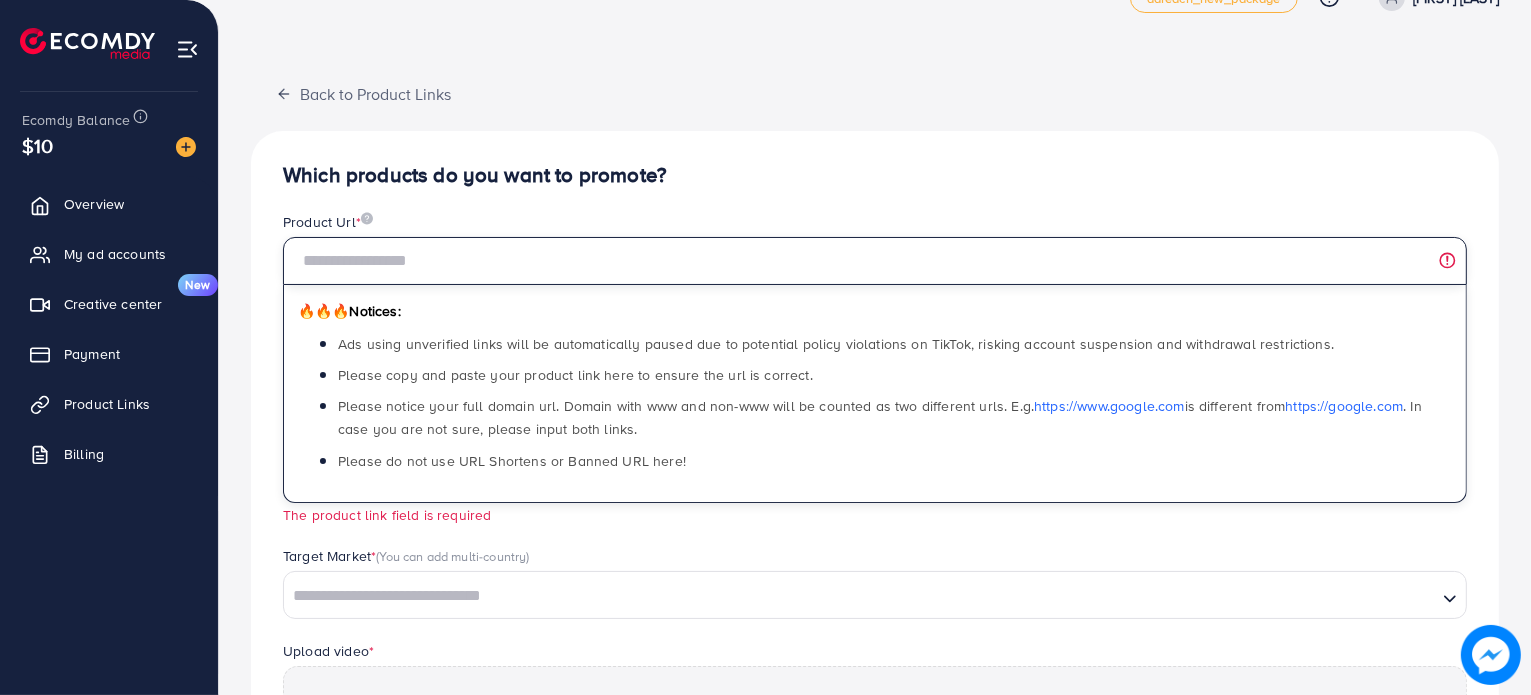 paste on "**********" 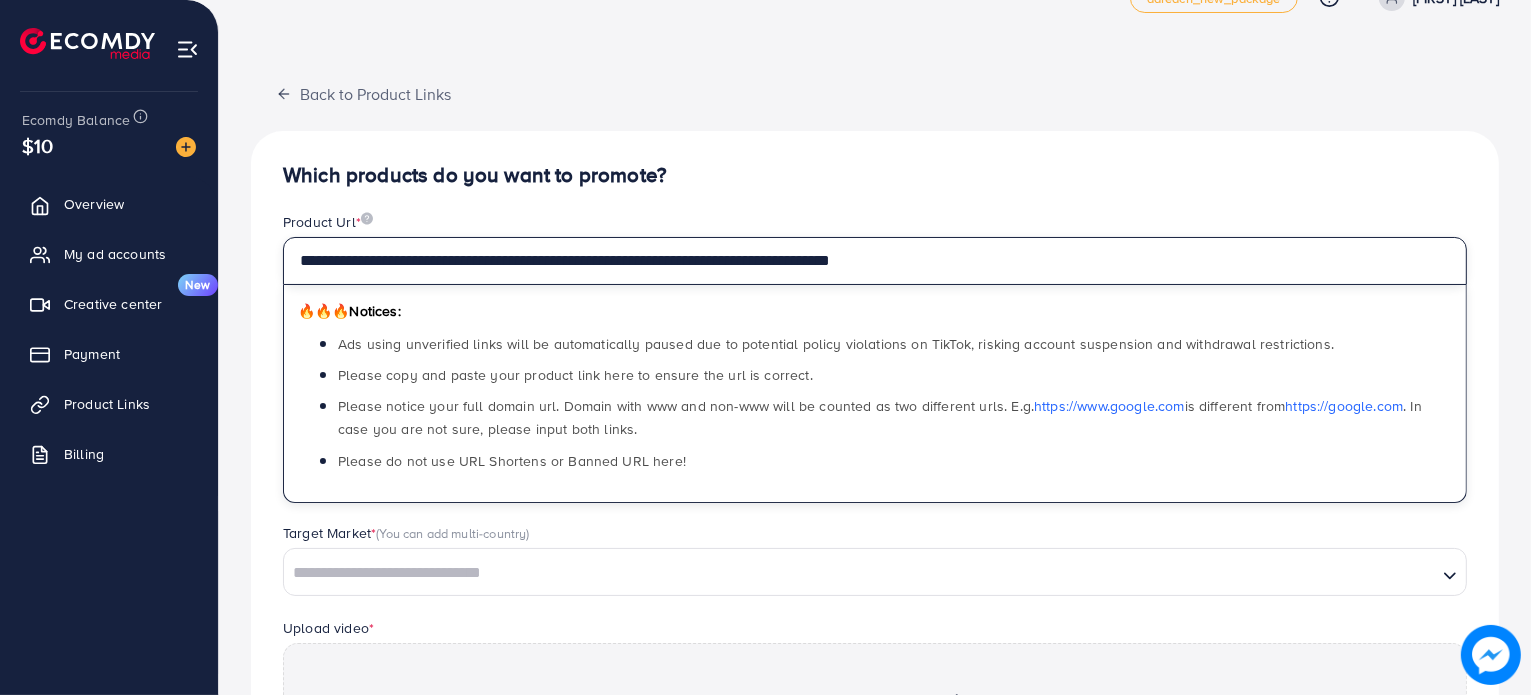 type on "**********" 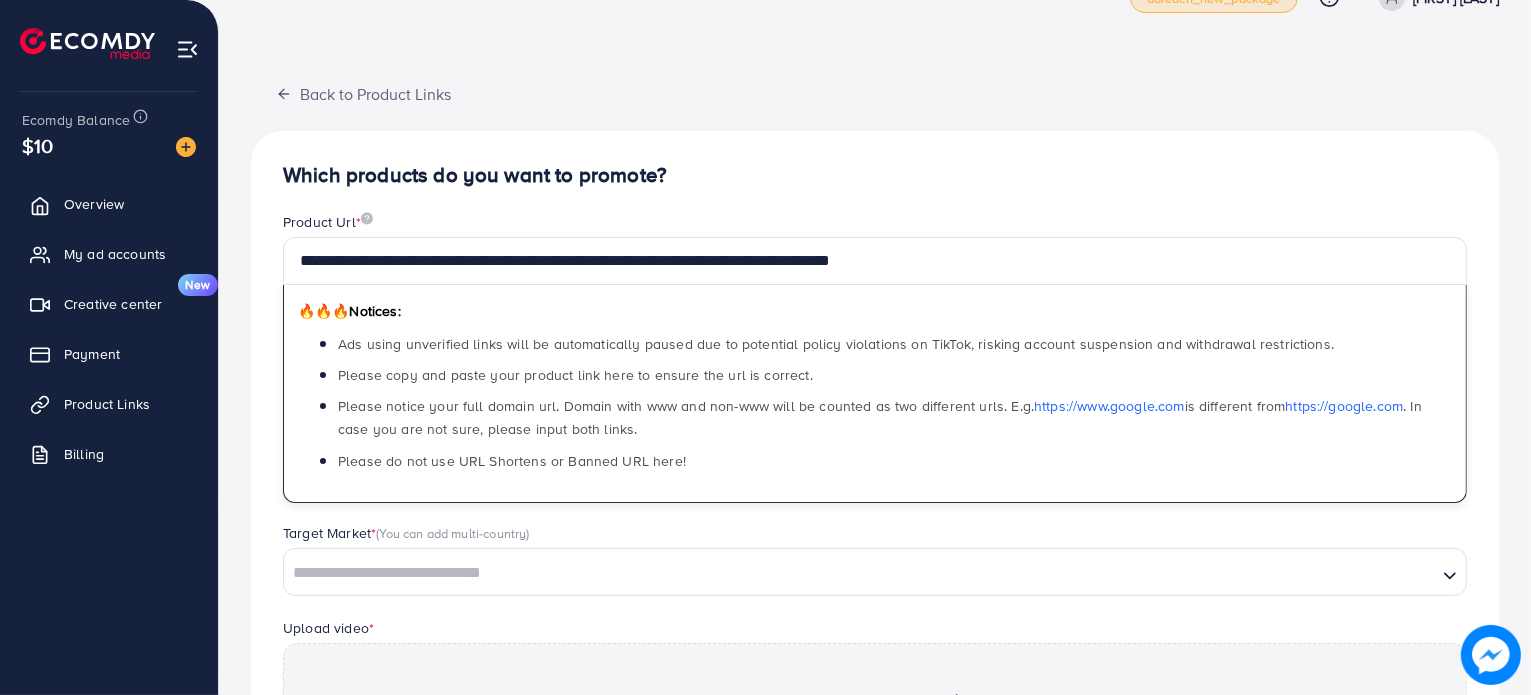 scroll, scrollTop: 35, scrollLeft: 0, axis: vertical 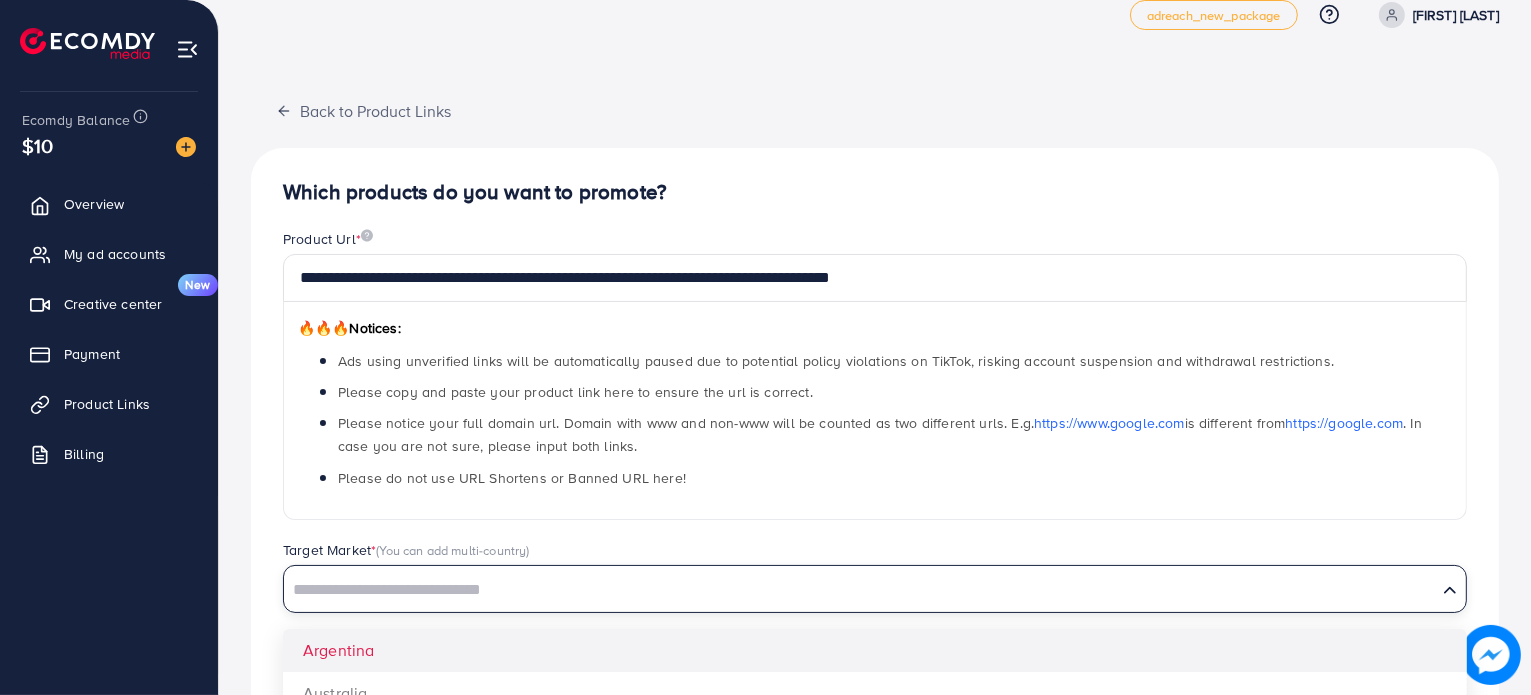 click on "Loading..." at bounding box center (875, 589) 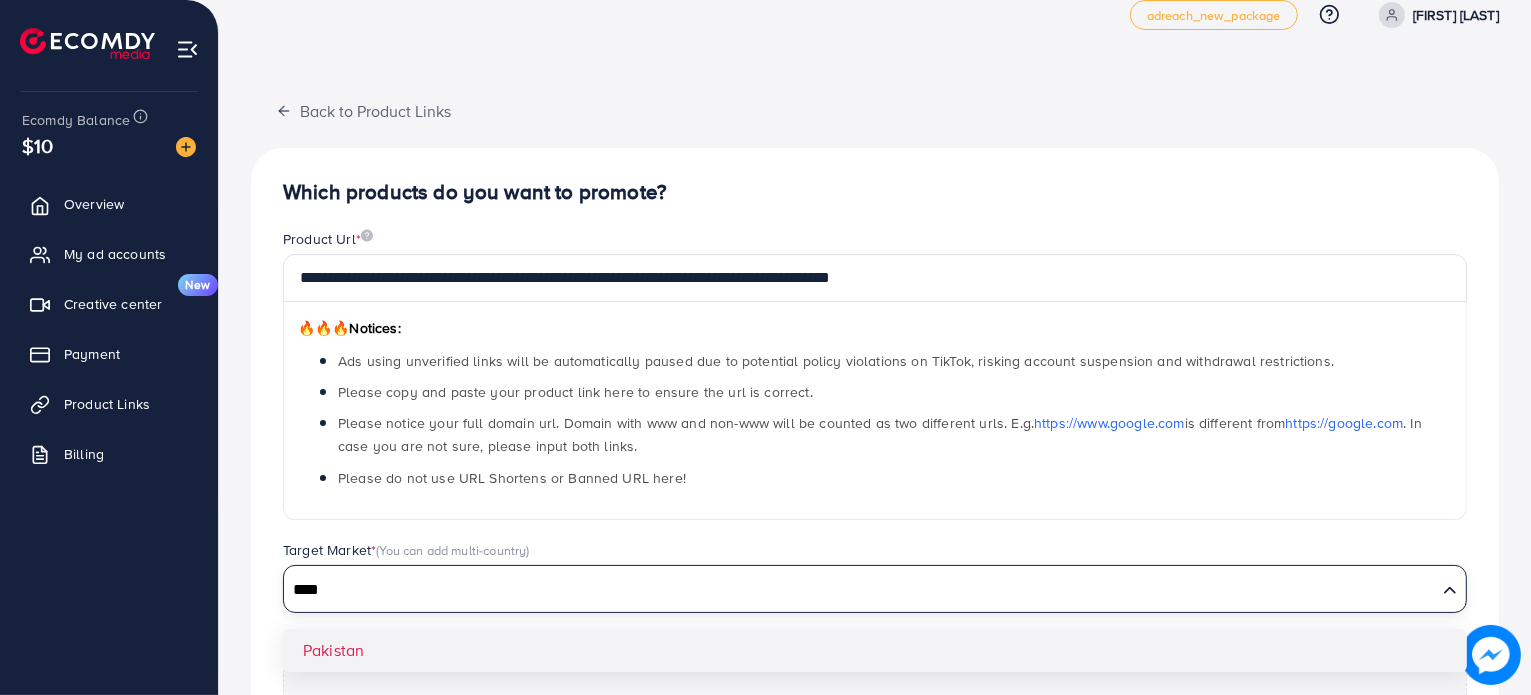 type on "****" 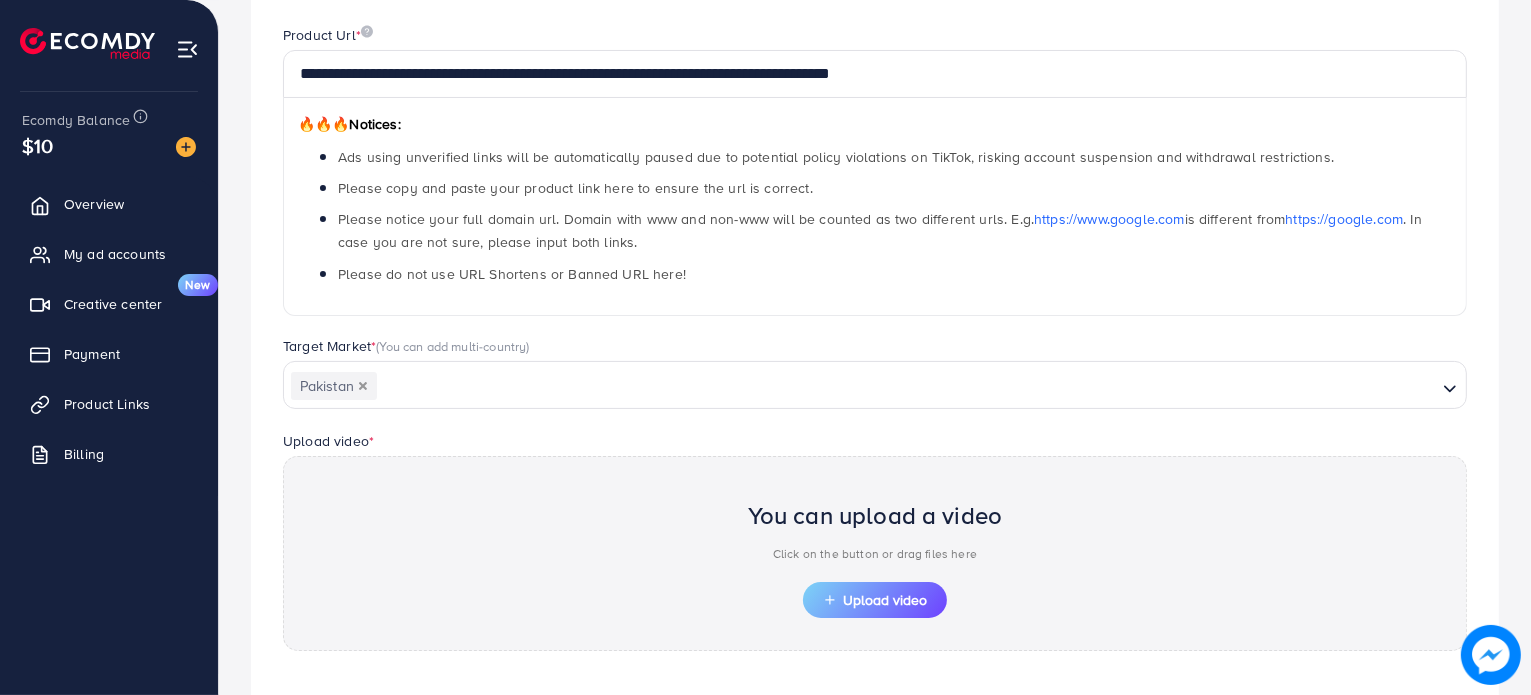 scroll, scrollTop: 405, scrollLeft: 0, axis: vertical 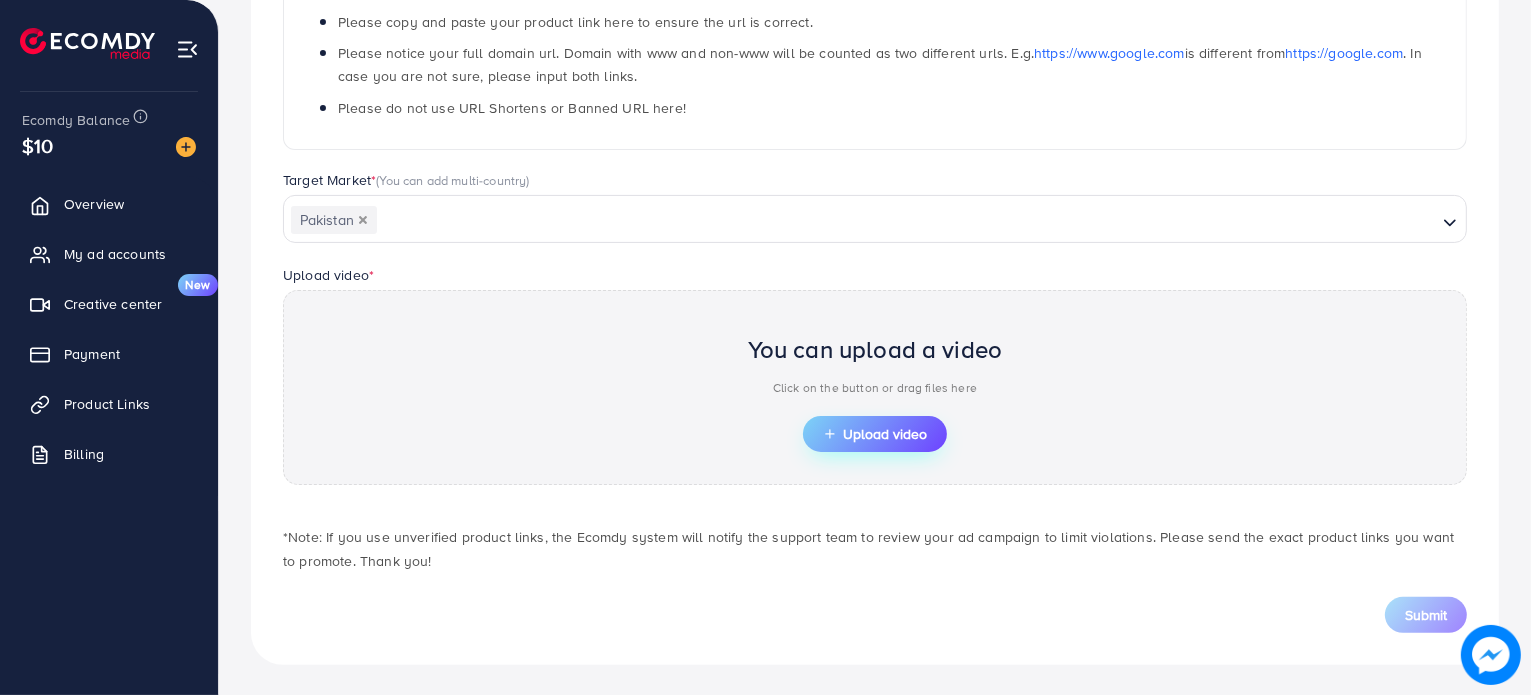 click on "Upload video" at bounding box center [875, 434] 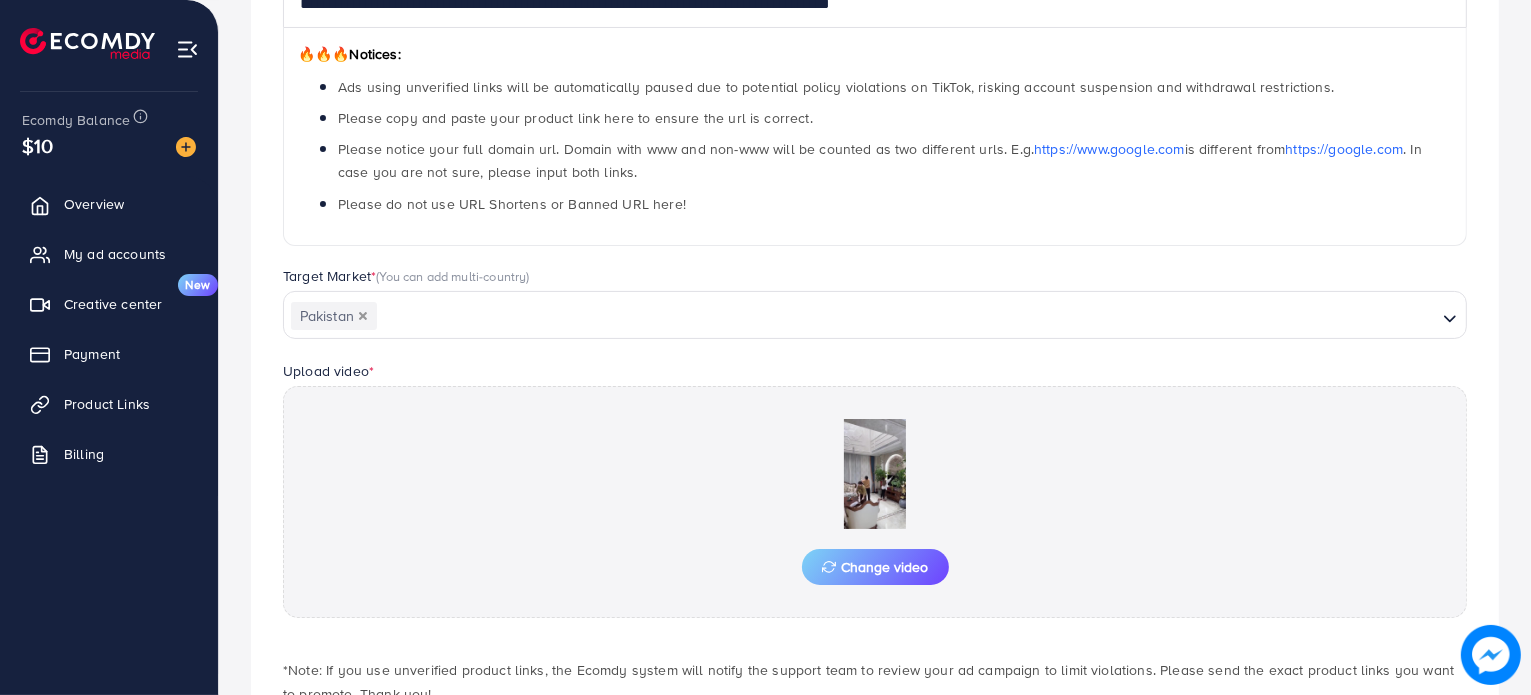 scroll, scrollTop: 405, scrollLeft: 0, axis: vertical 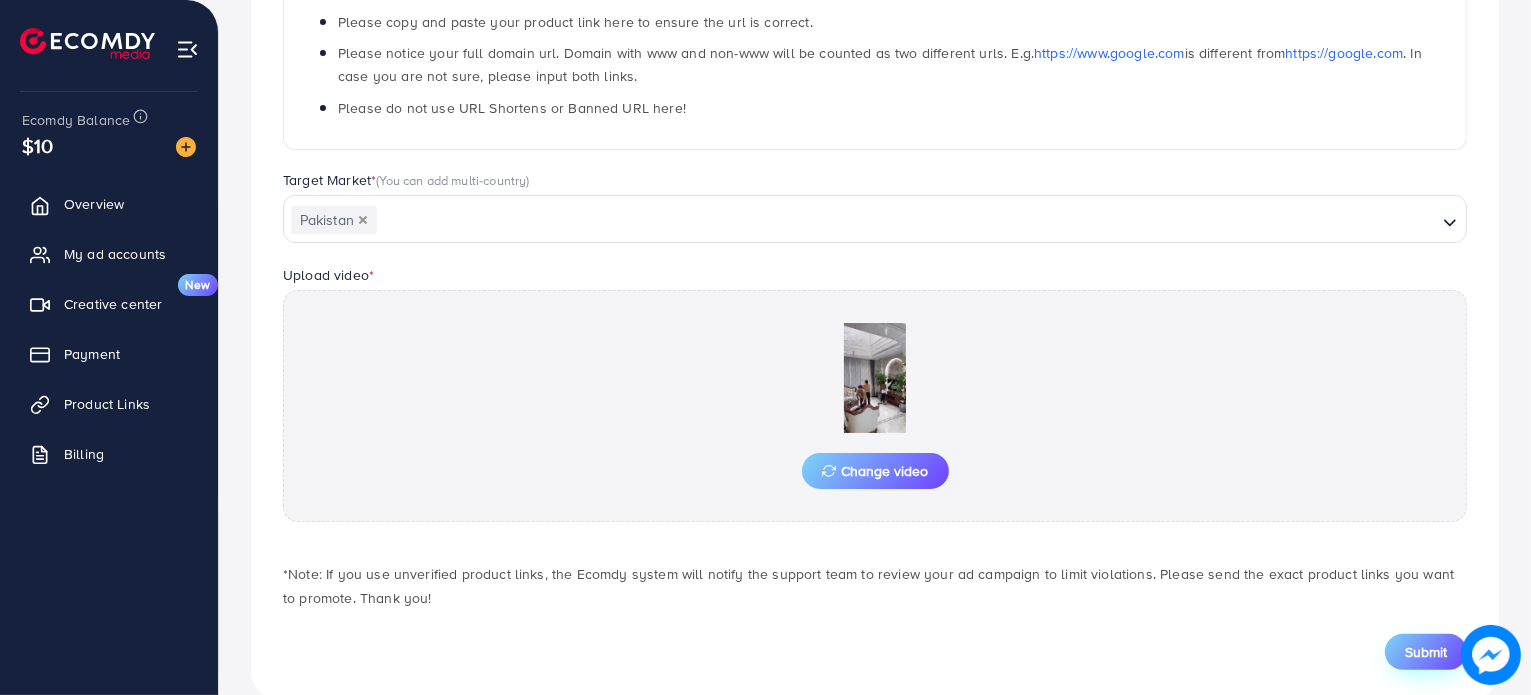 click on "Submit" at bounding box center [1426, 652] 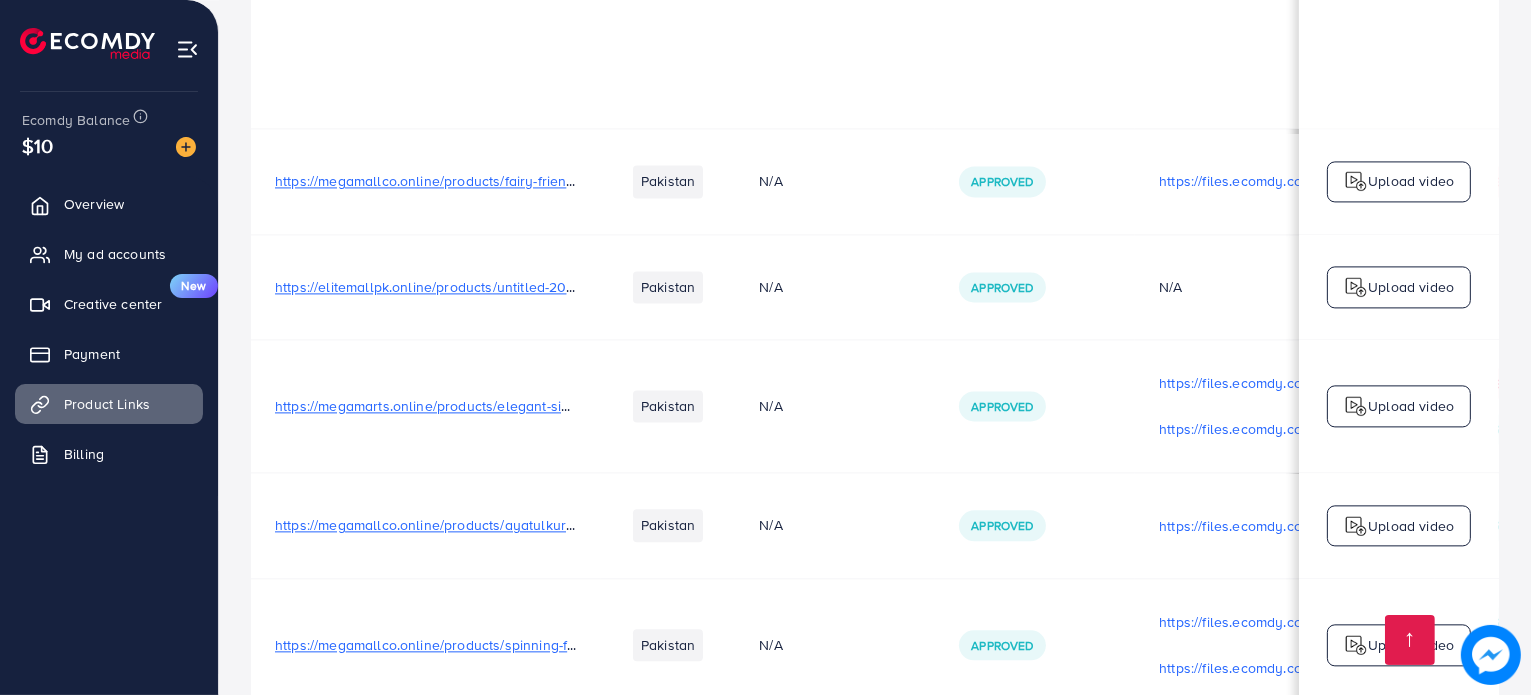 scroll, scrollTop: 12386, scrollLeft: 0, axis: vertical 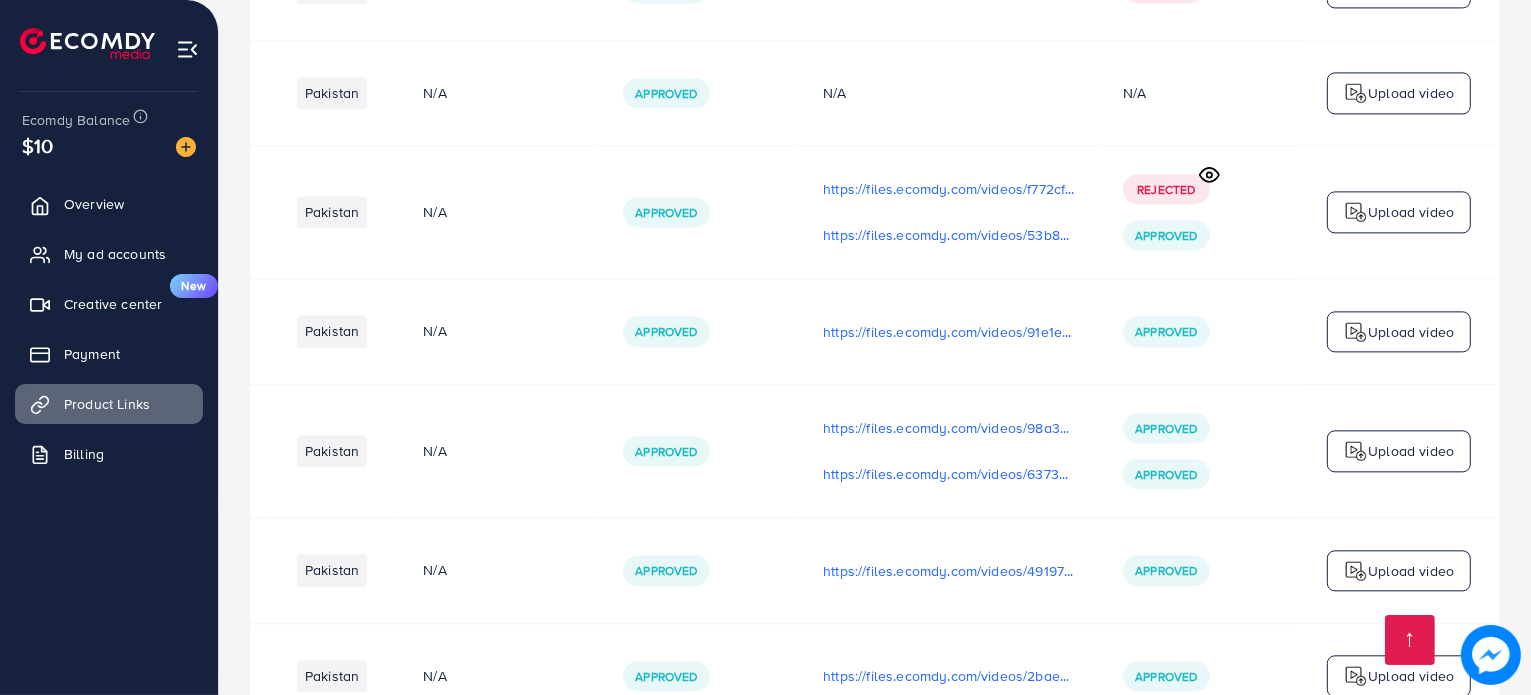 click on "Upload video" at bounding box center [1411, 781] 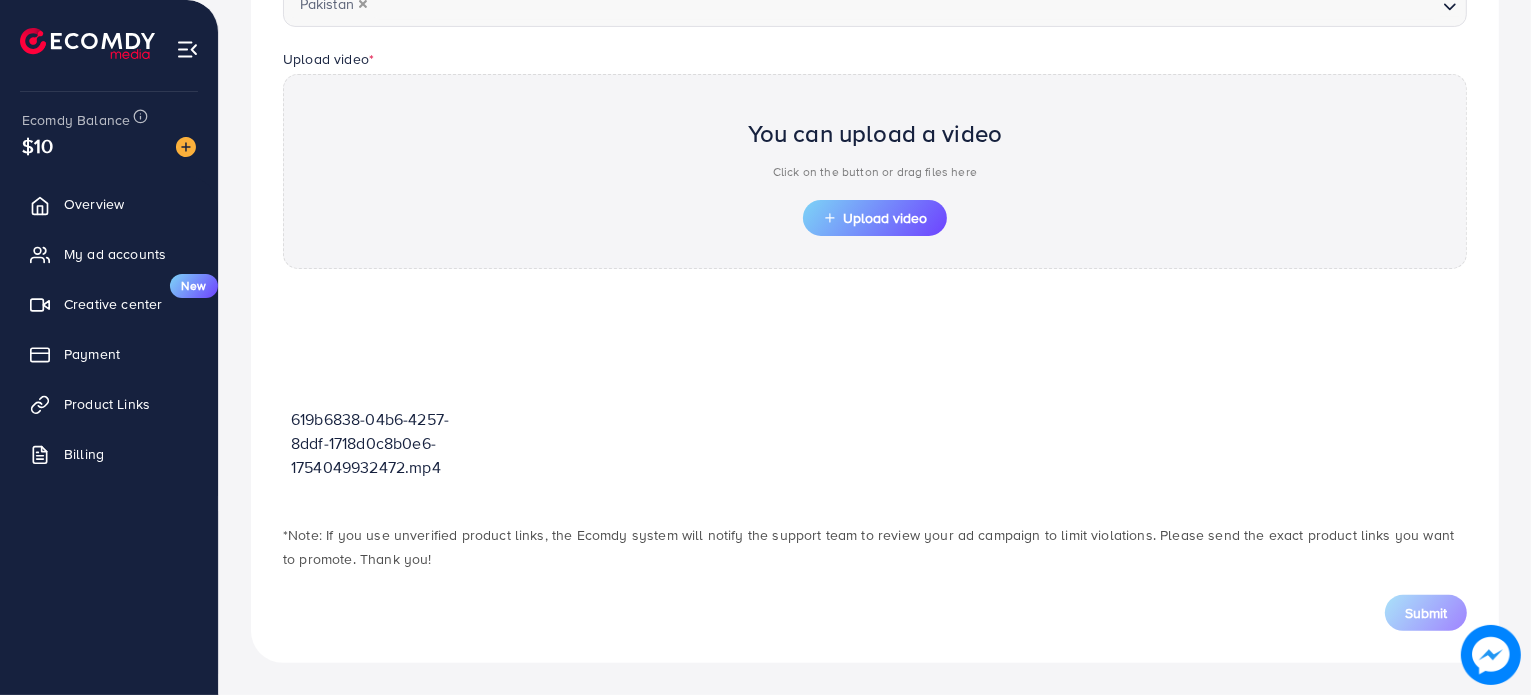 scroll, scrollTop: 619, scrollLeft: 0, axis: vertical 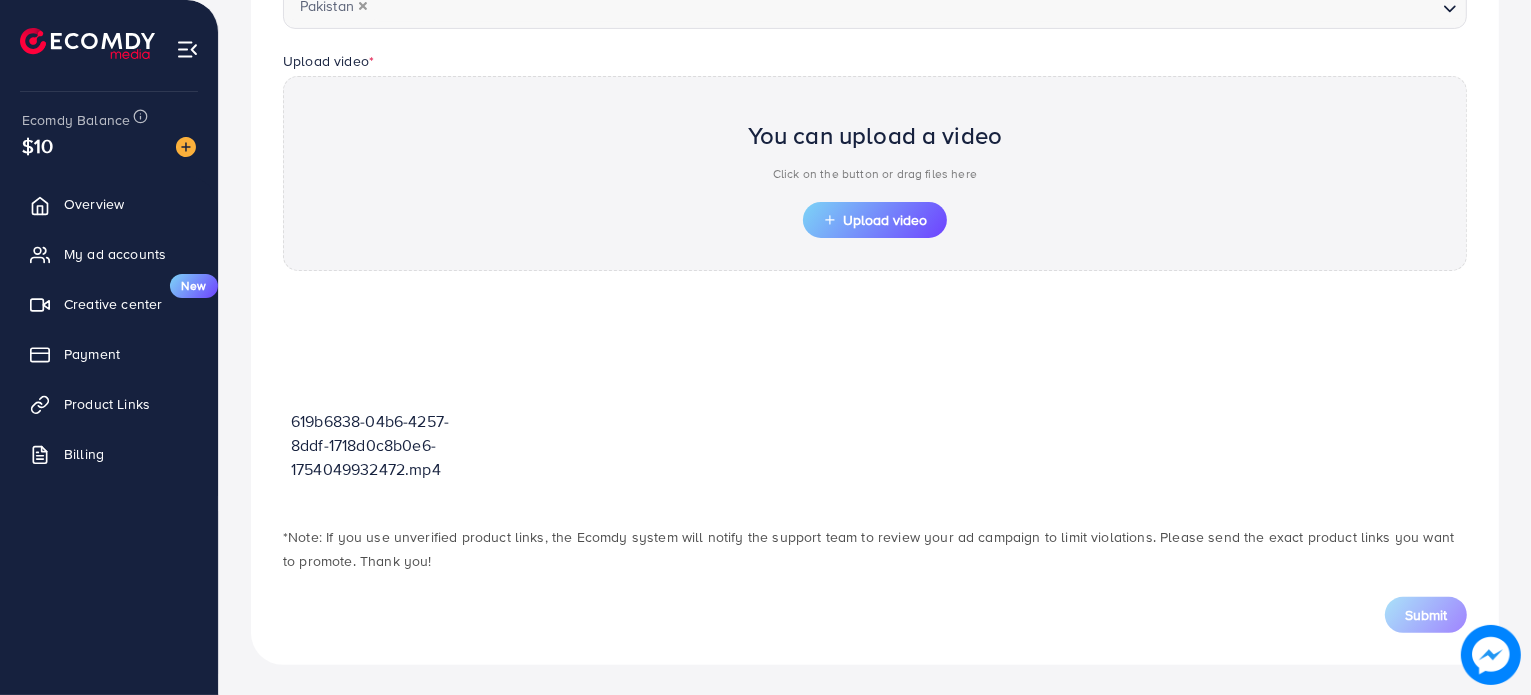 click on "You can upload a video   Click on the button or drag files here   Upload video" at bounding box center [875, 173] 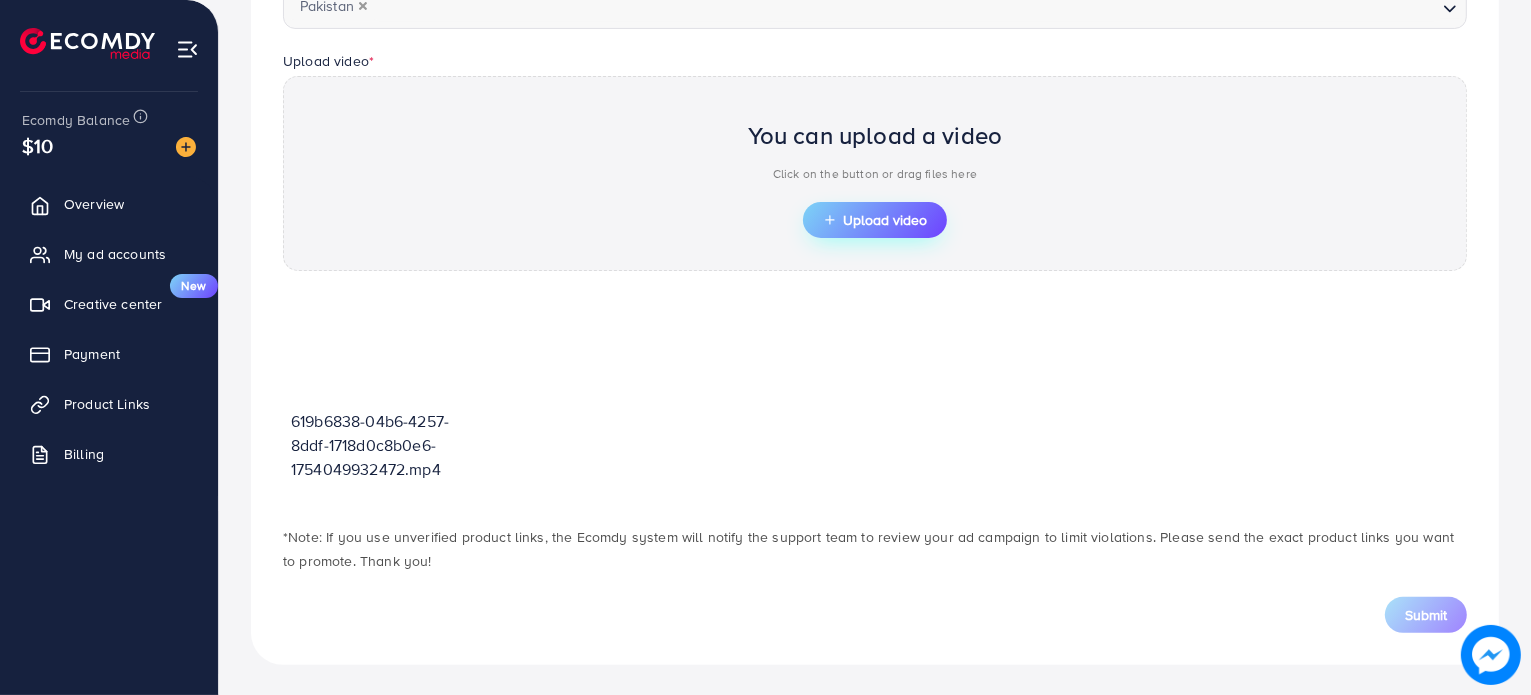click on "Upload video" at bounding box center [875, 220] 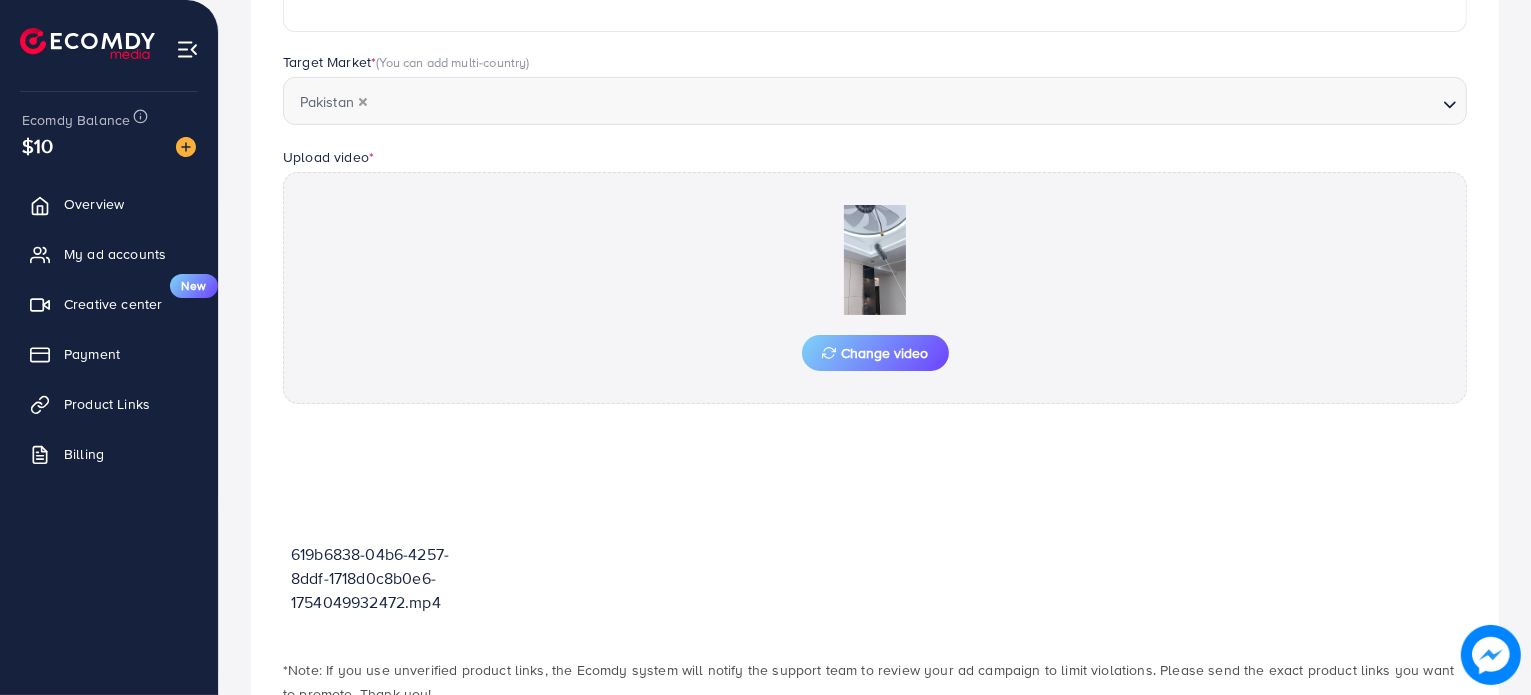 scroll, scrollTop: 619, scrollLeft: 0, axis: vertical 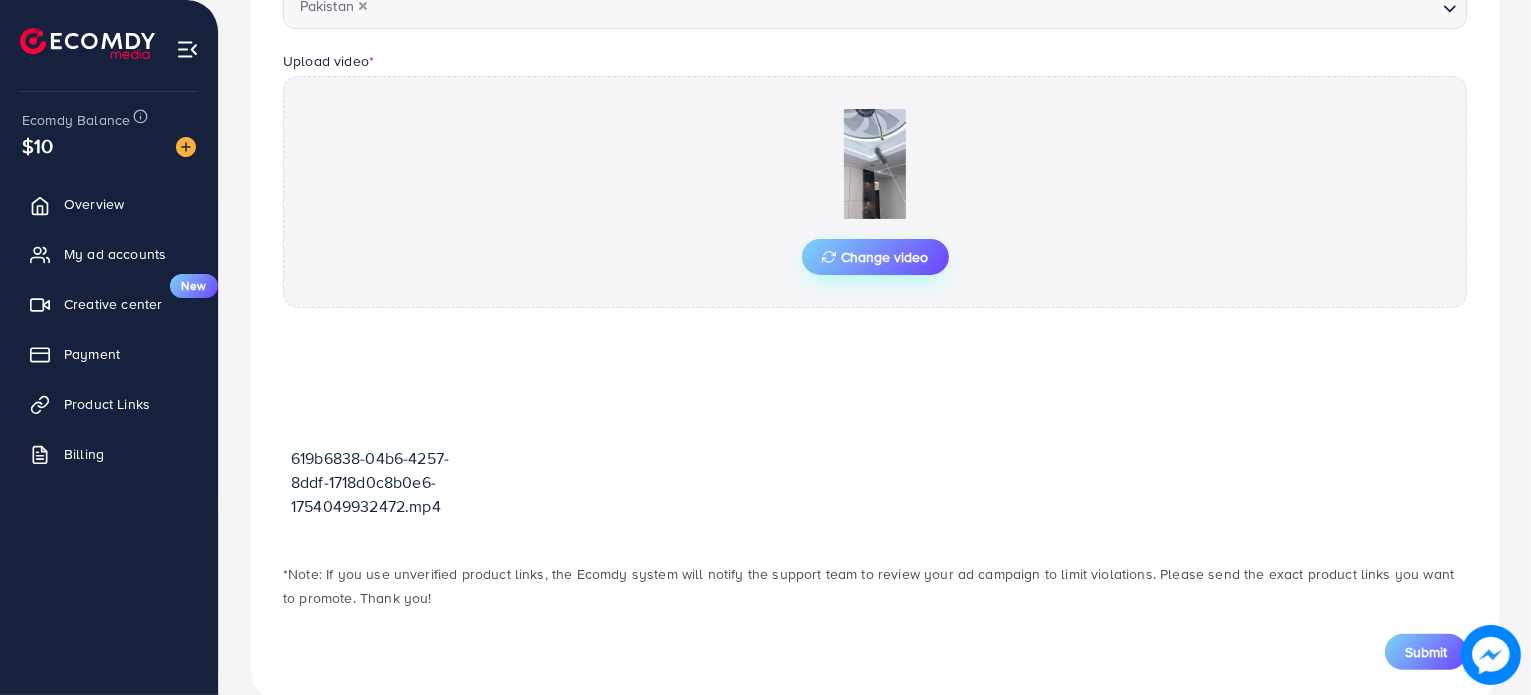 click on "Change video" at bounding box center [875, 257] 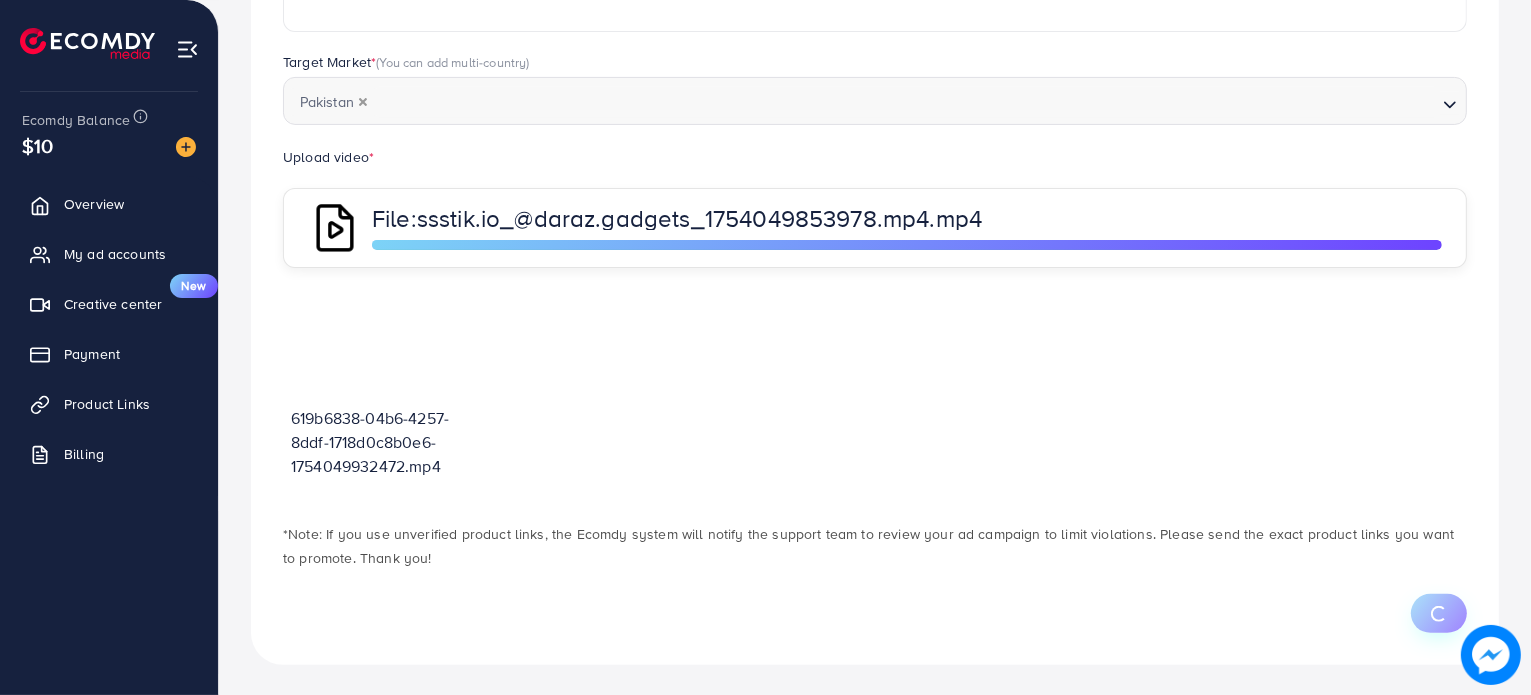 scroll, scrollTop: 619, scrollLeft: 0, axis: vertical 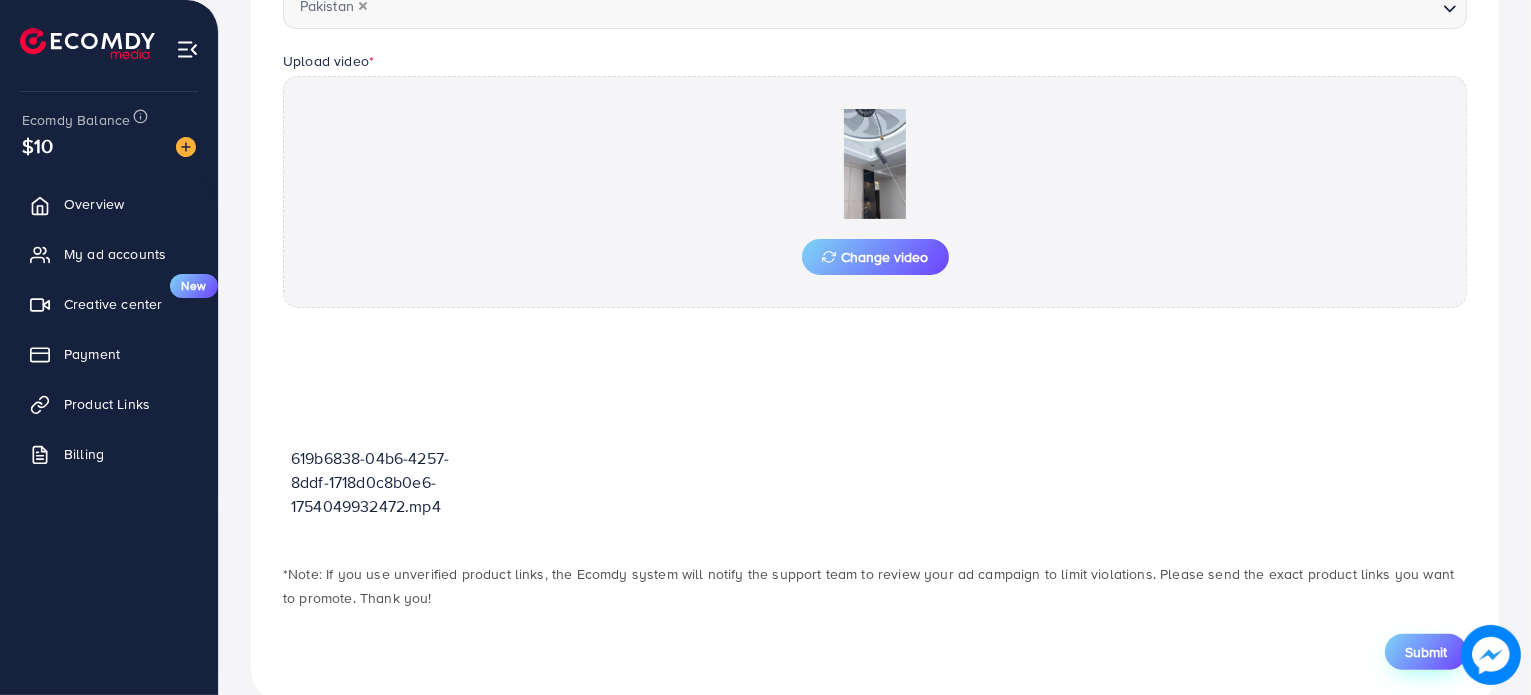 click on "Submit" at bounding box center (1426, 652) 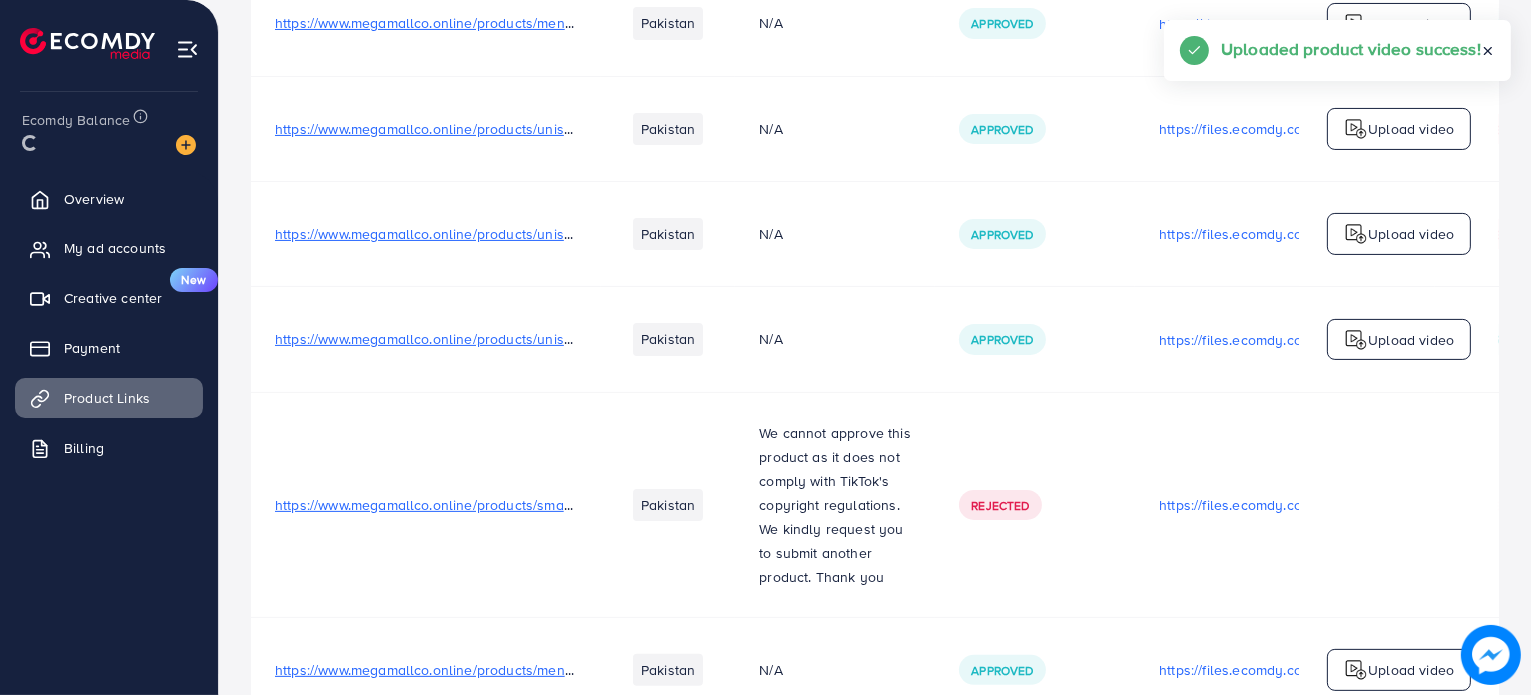 scroll, scrollTop: 0, scrollLeft: 0, axis: both 